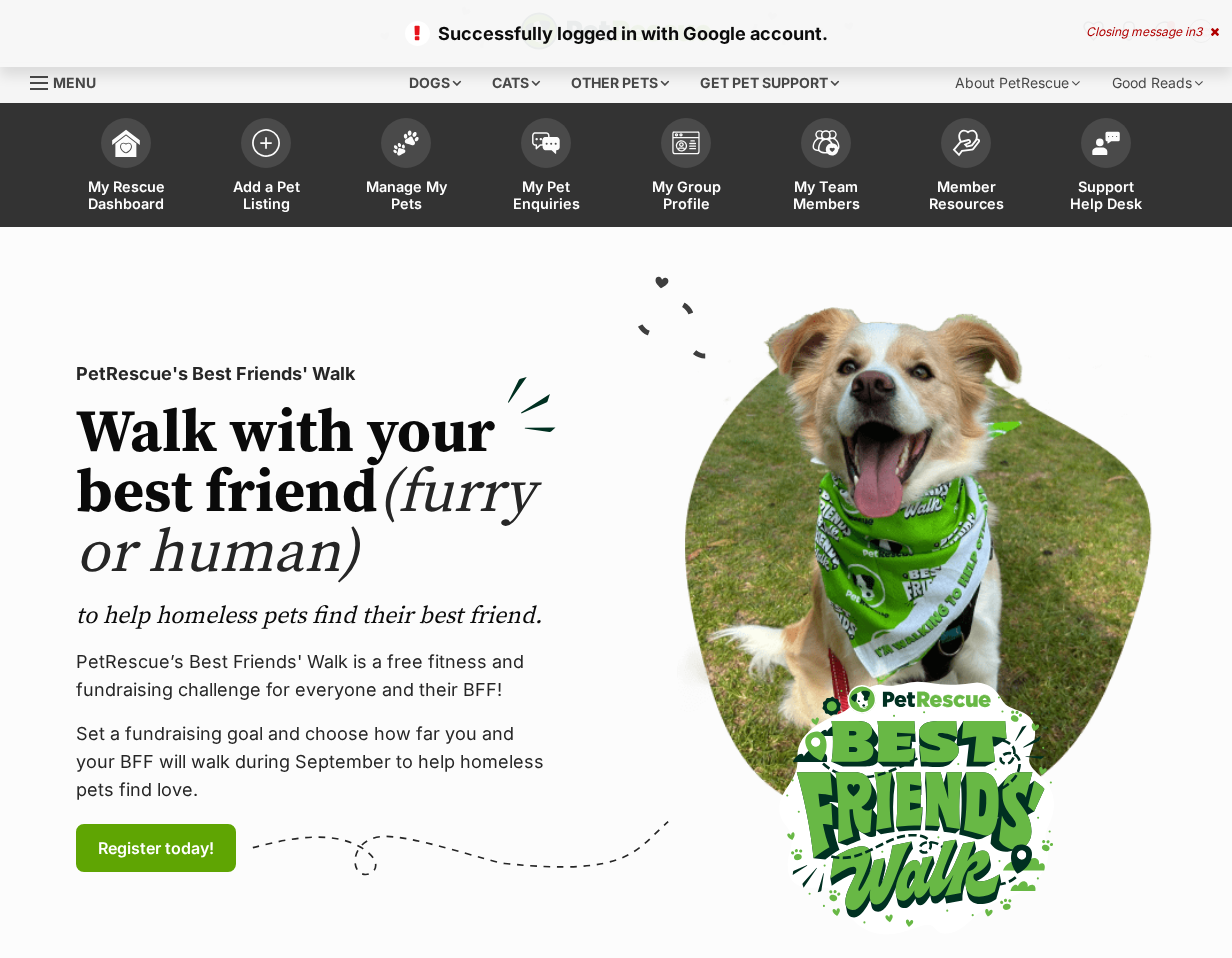 scroll, scrollTop: 0, scrollLeft: 0, axis: both 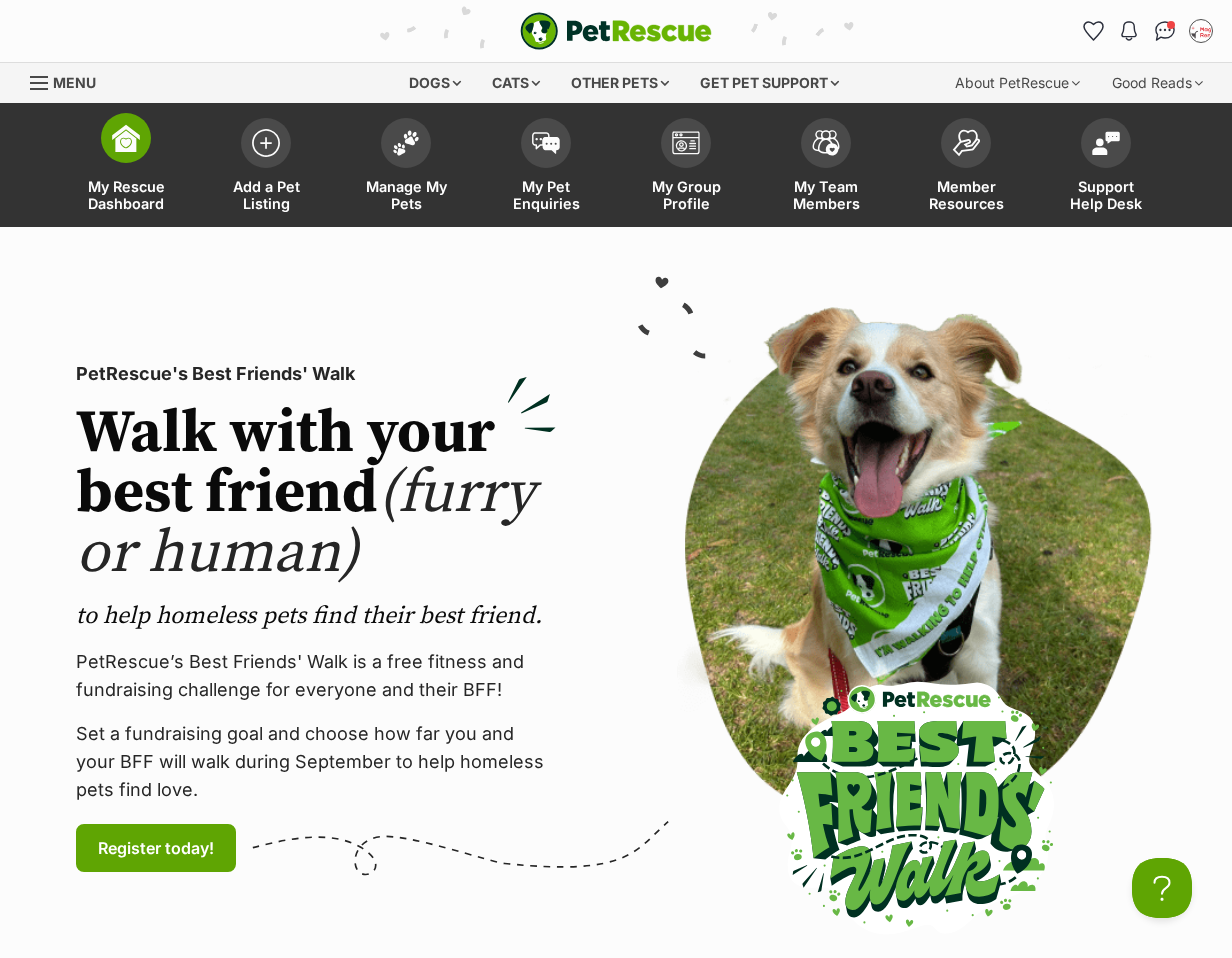 click on "My Rescue Dashboard" at bounding box center (126, 195) 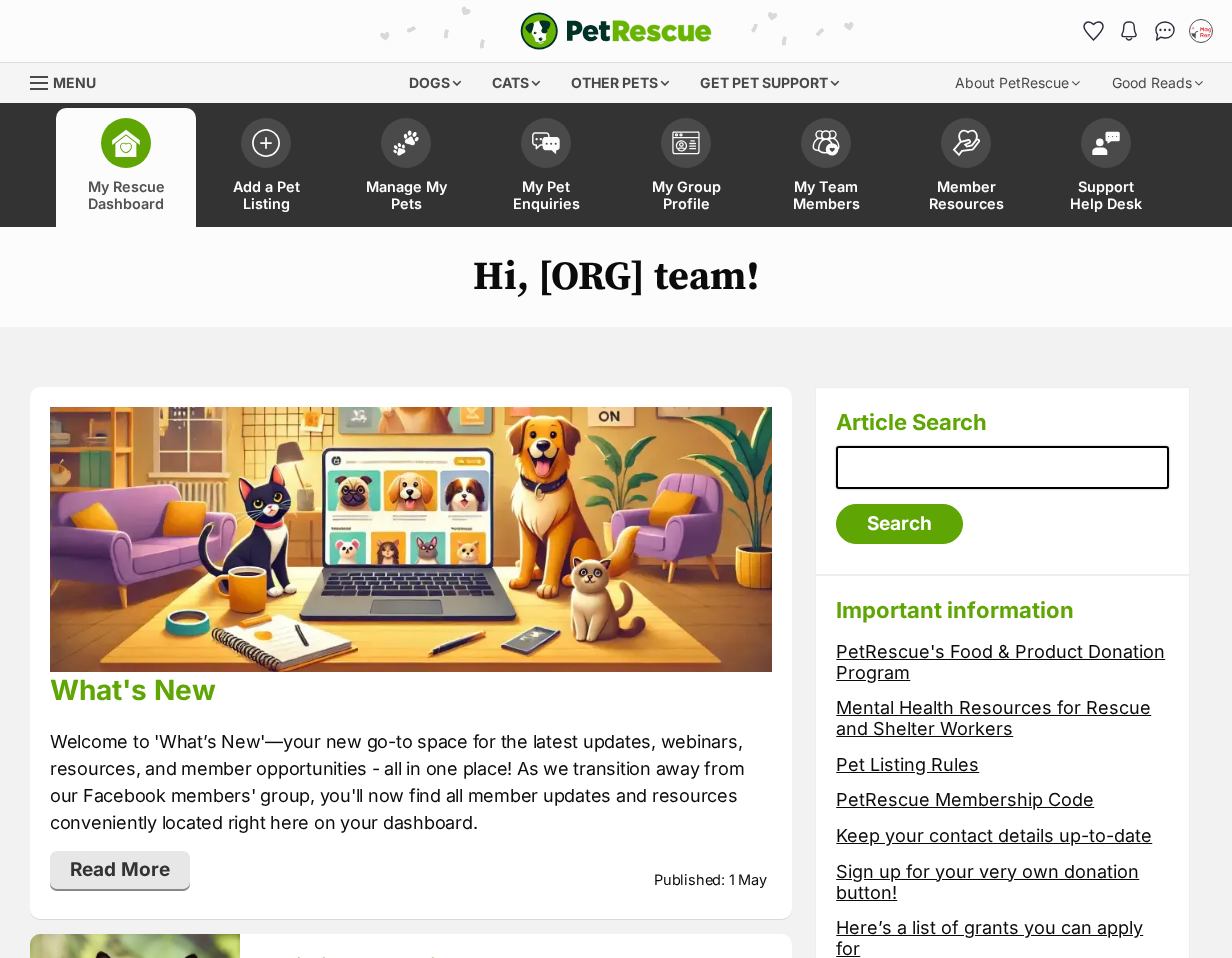scroll, scrollTop: 0, scrollLeft: 0, axis: both 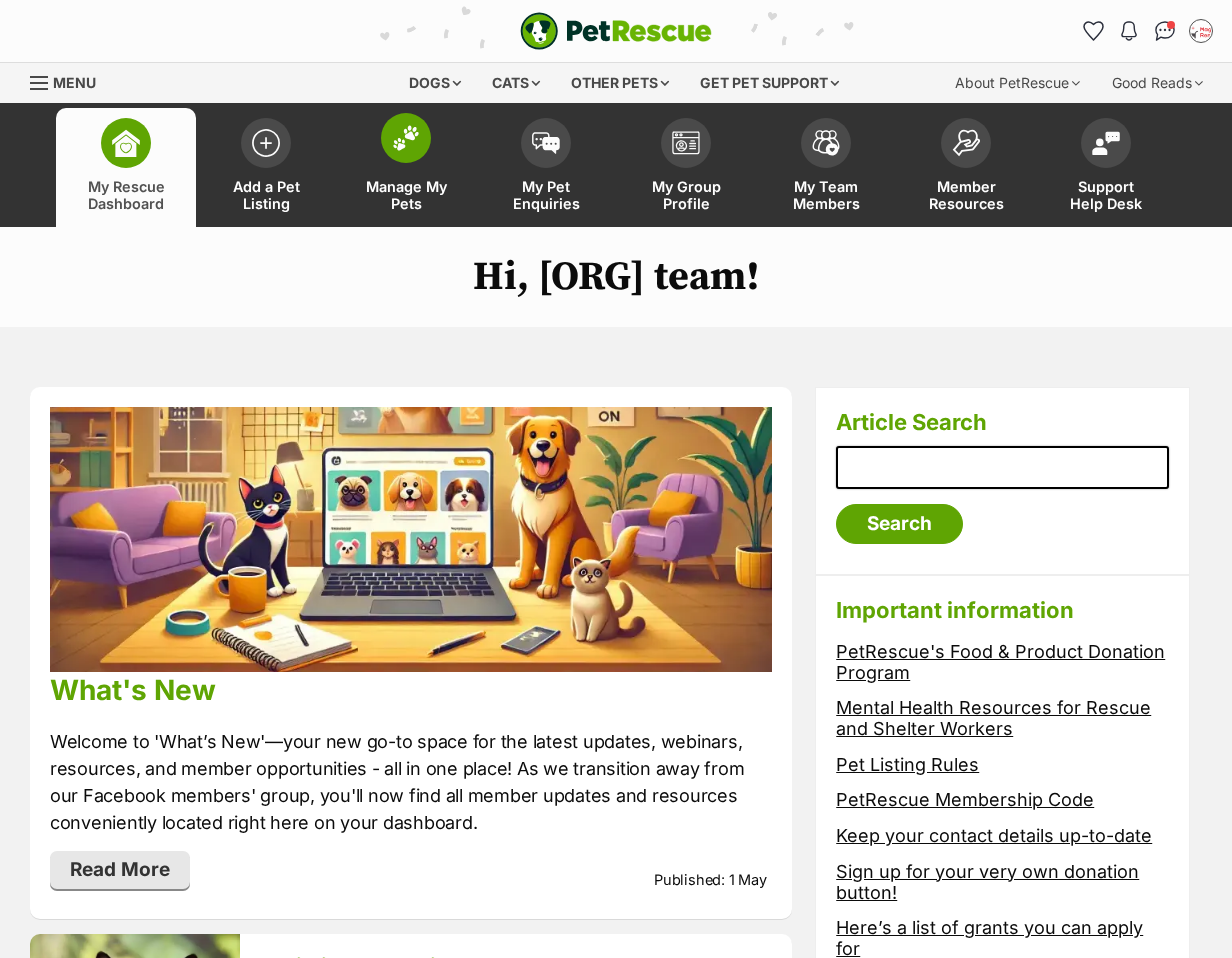 click on "Manage My Pets" at bounding box center (406, 195) 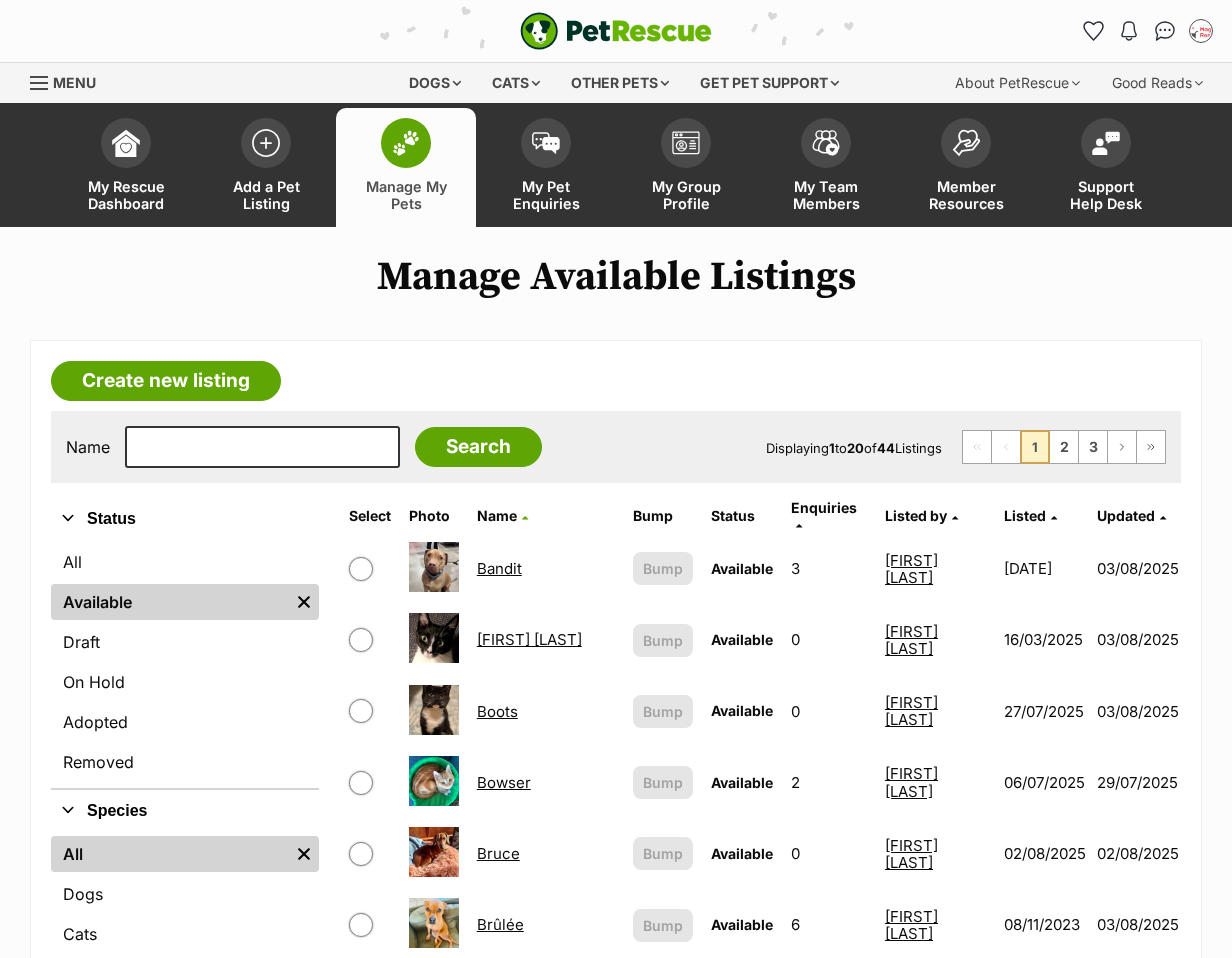 scroll, scrollTop: 0, scrollLeft: 0, axis: both 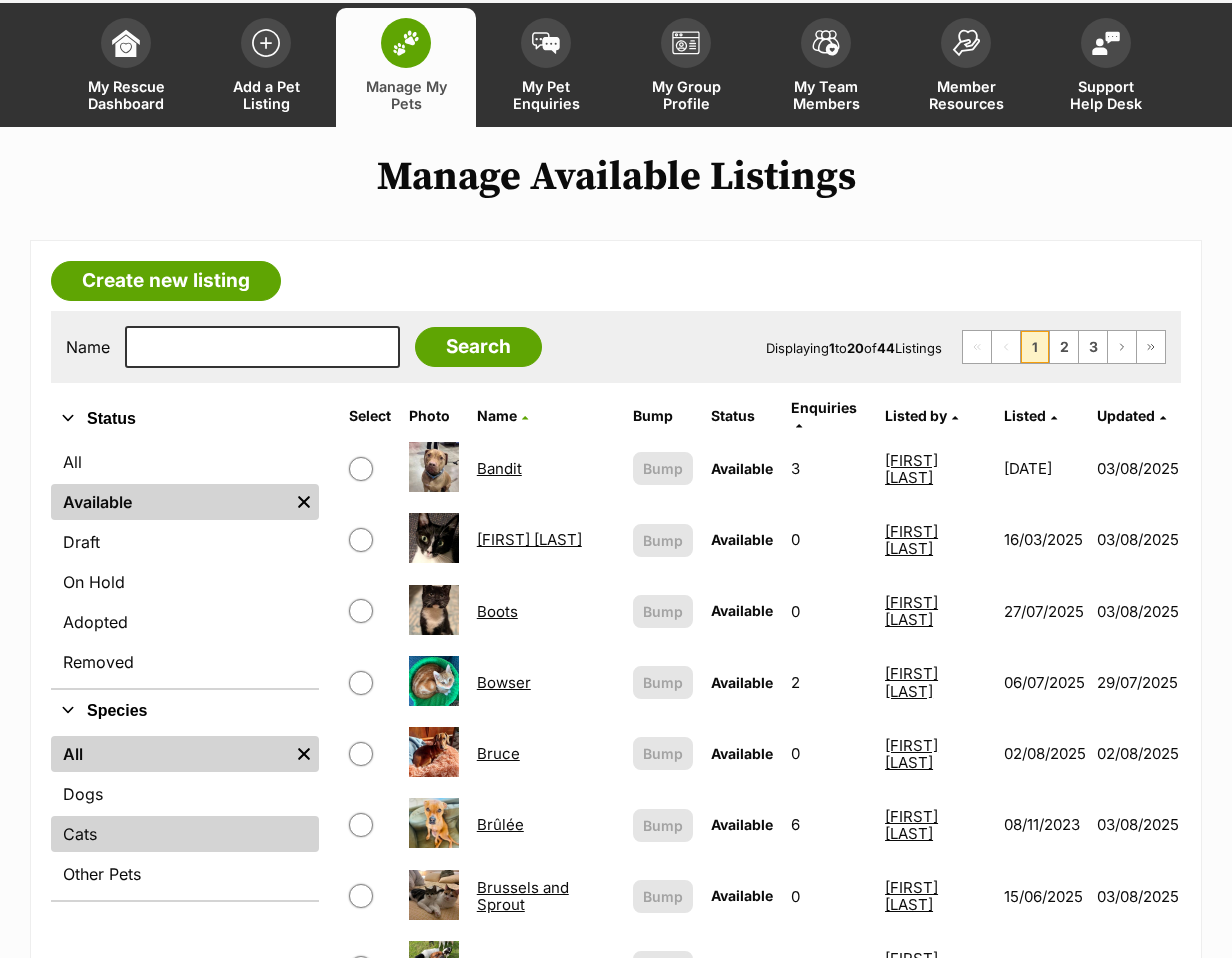 click on "Cats" at bounding box center [185, 834] 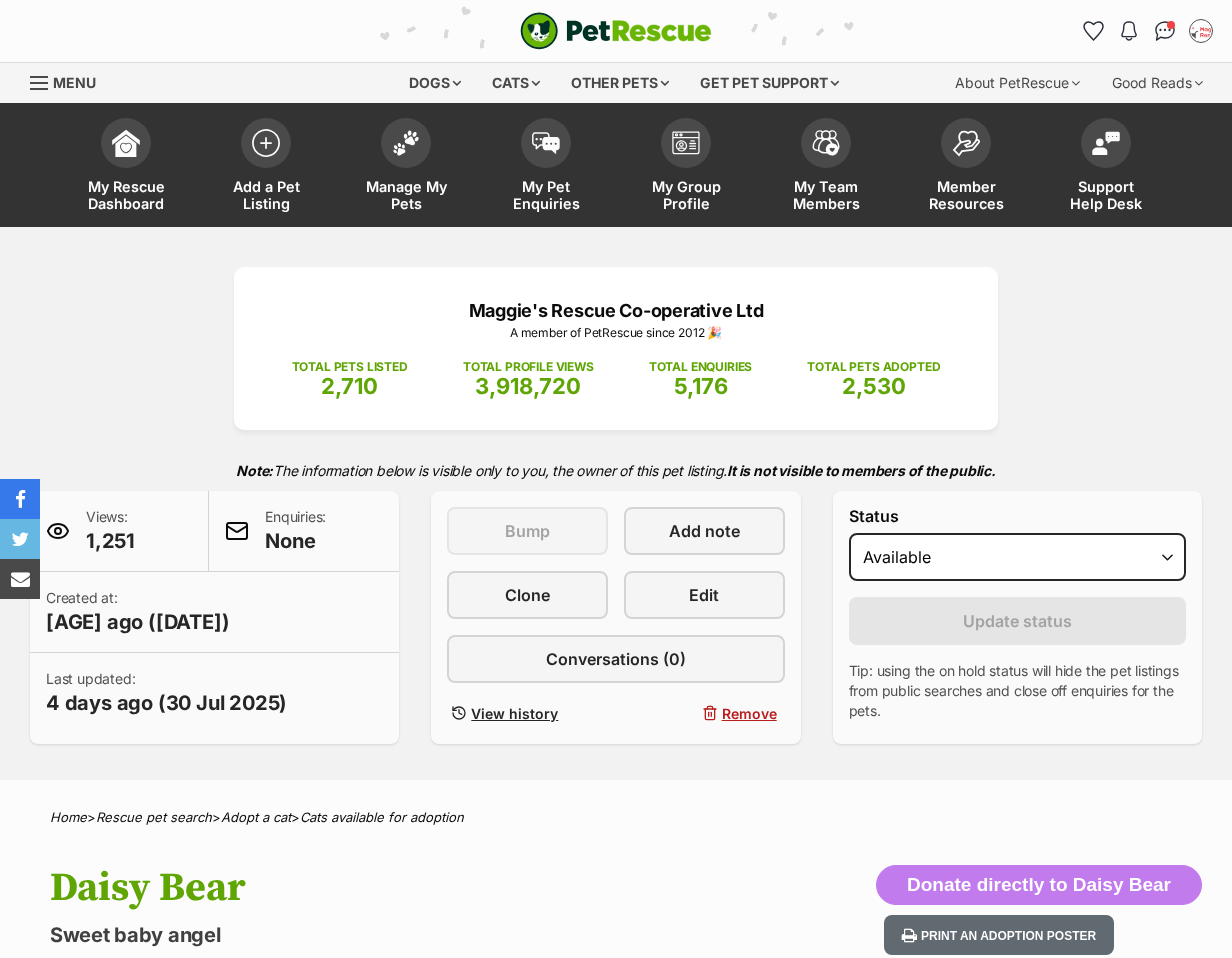scroll, scrollTop: 0, scrollLeft: 0, axis: both 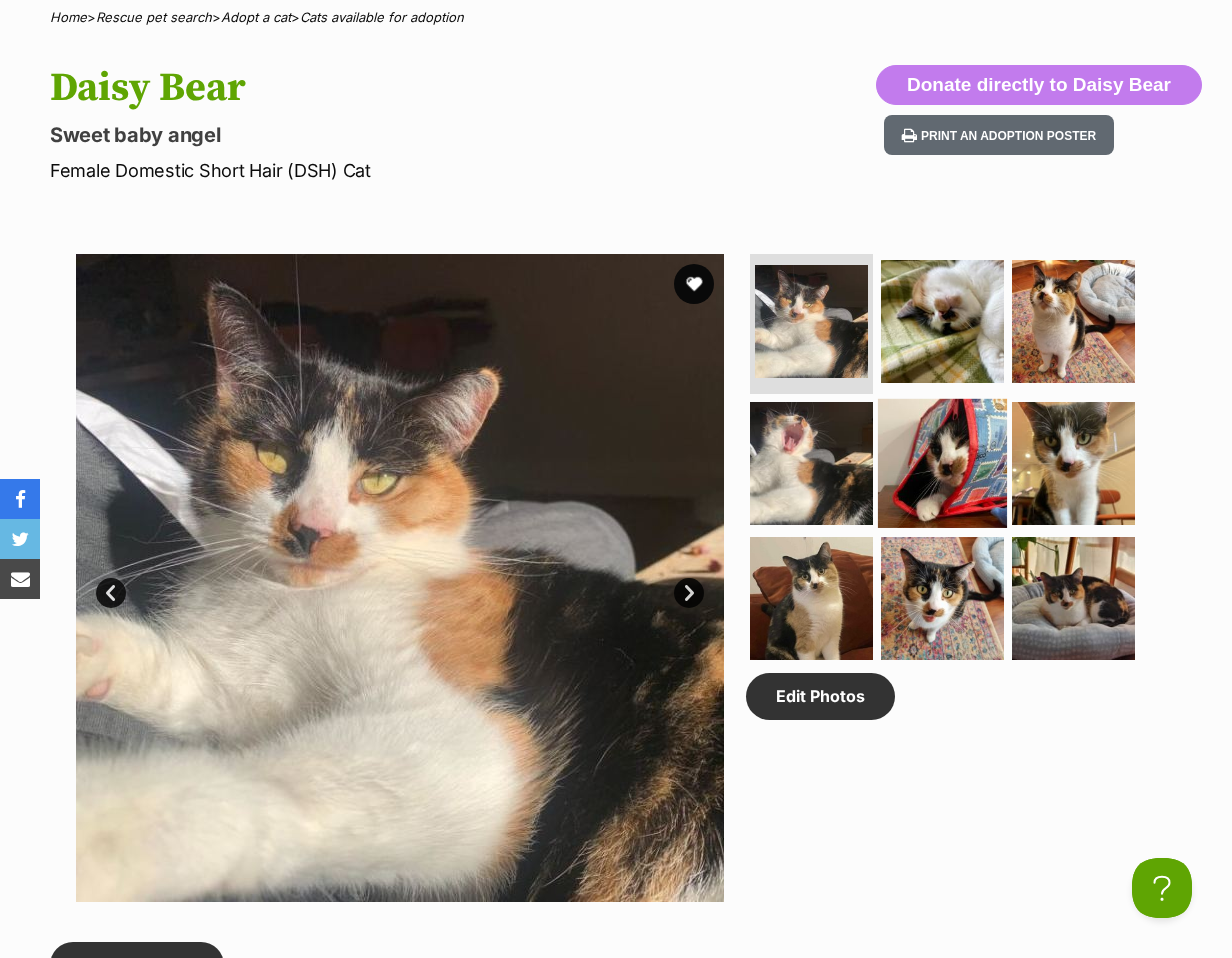click at bounding box center (942, 462) 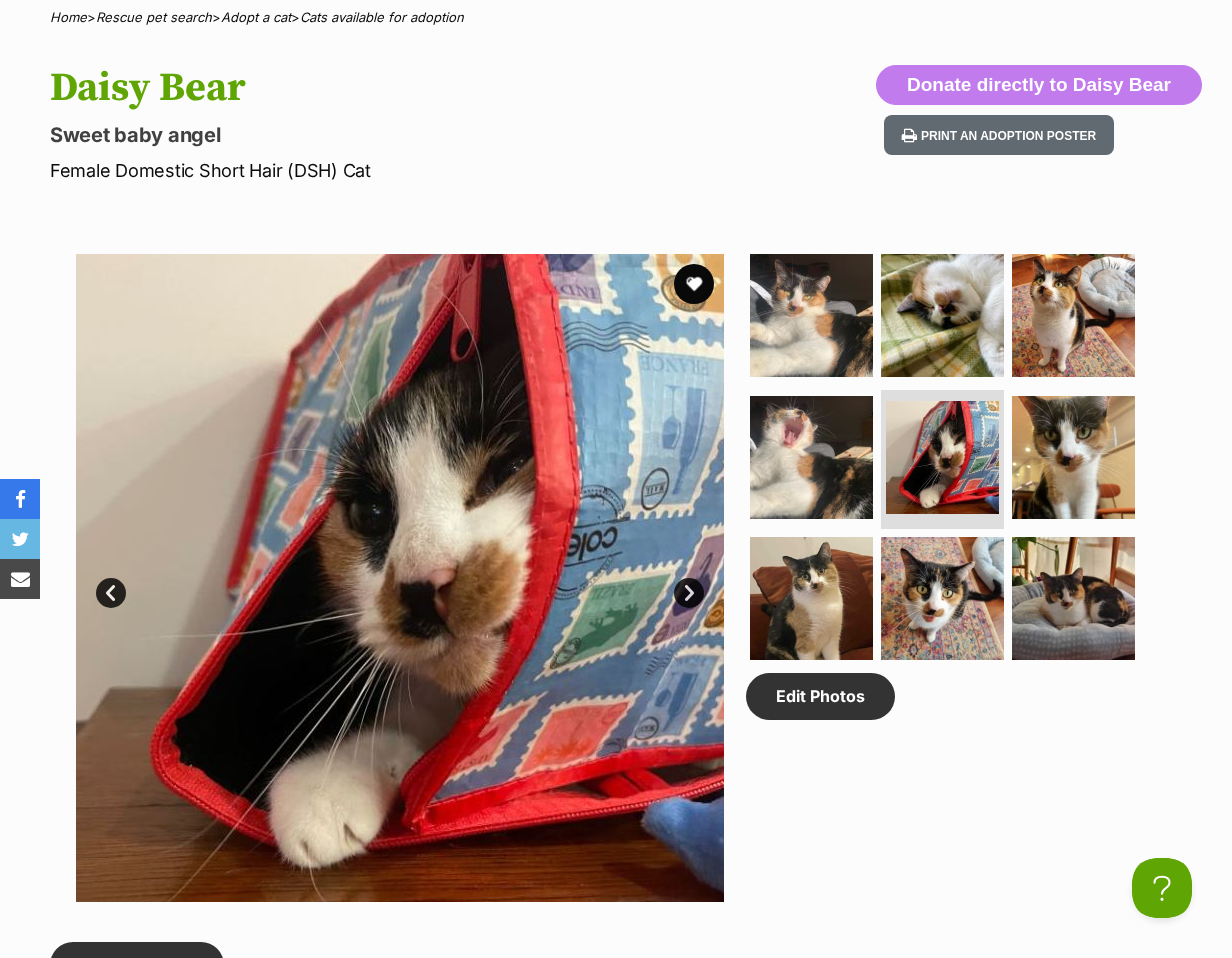 scroll, scrollTop: 0, scrollLeft: 0, axis: both 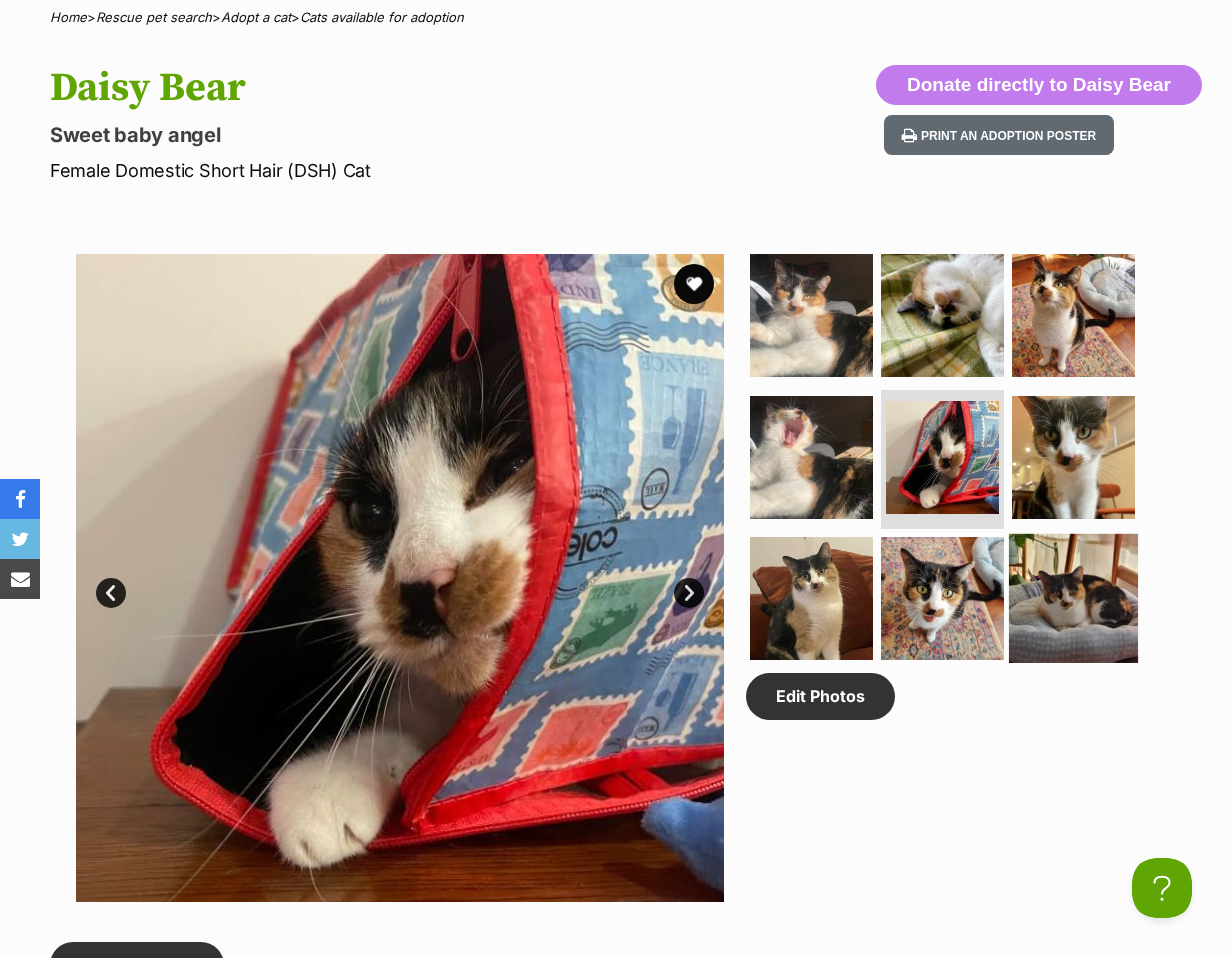 click at bounding box center (1073, 598) 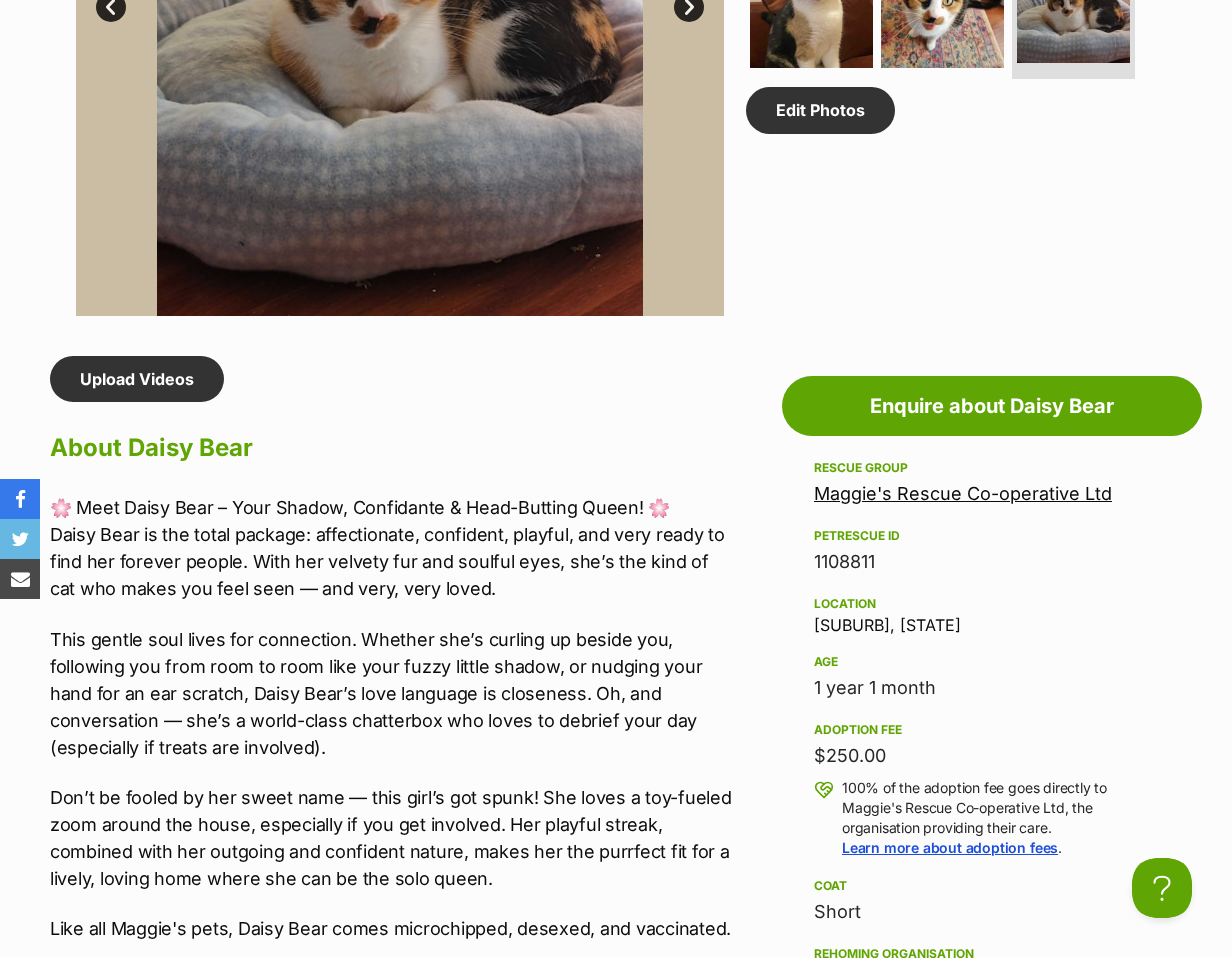 scroll, scrollTop: 1400, scrollLeft: 0, axis: vertical 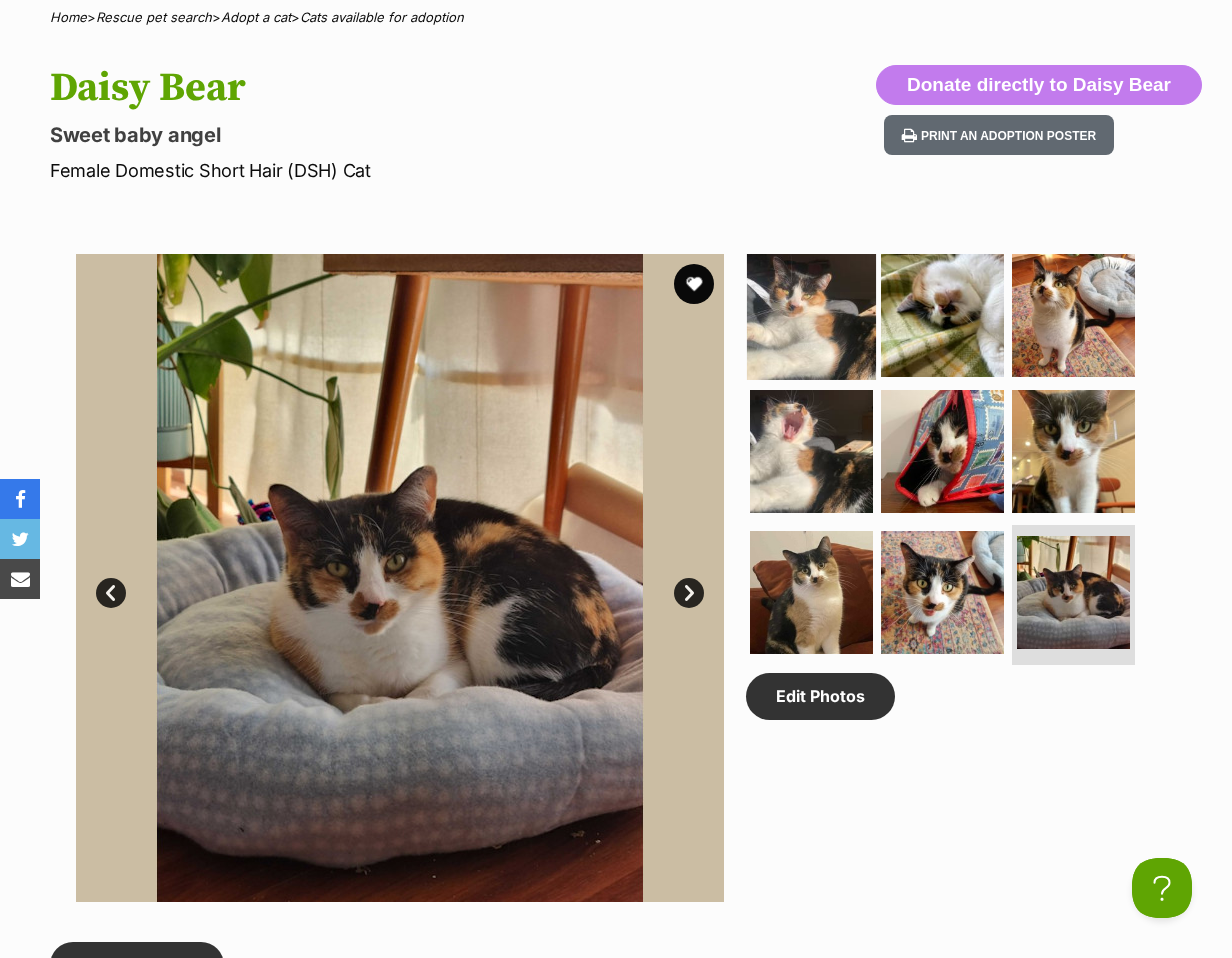click at bounding box center [811, 315] 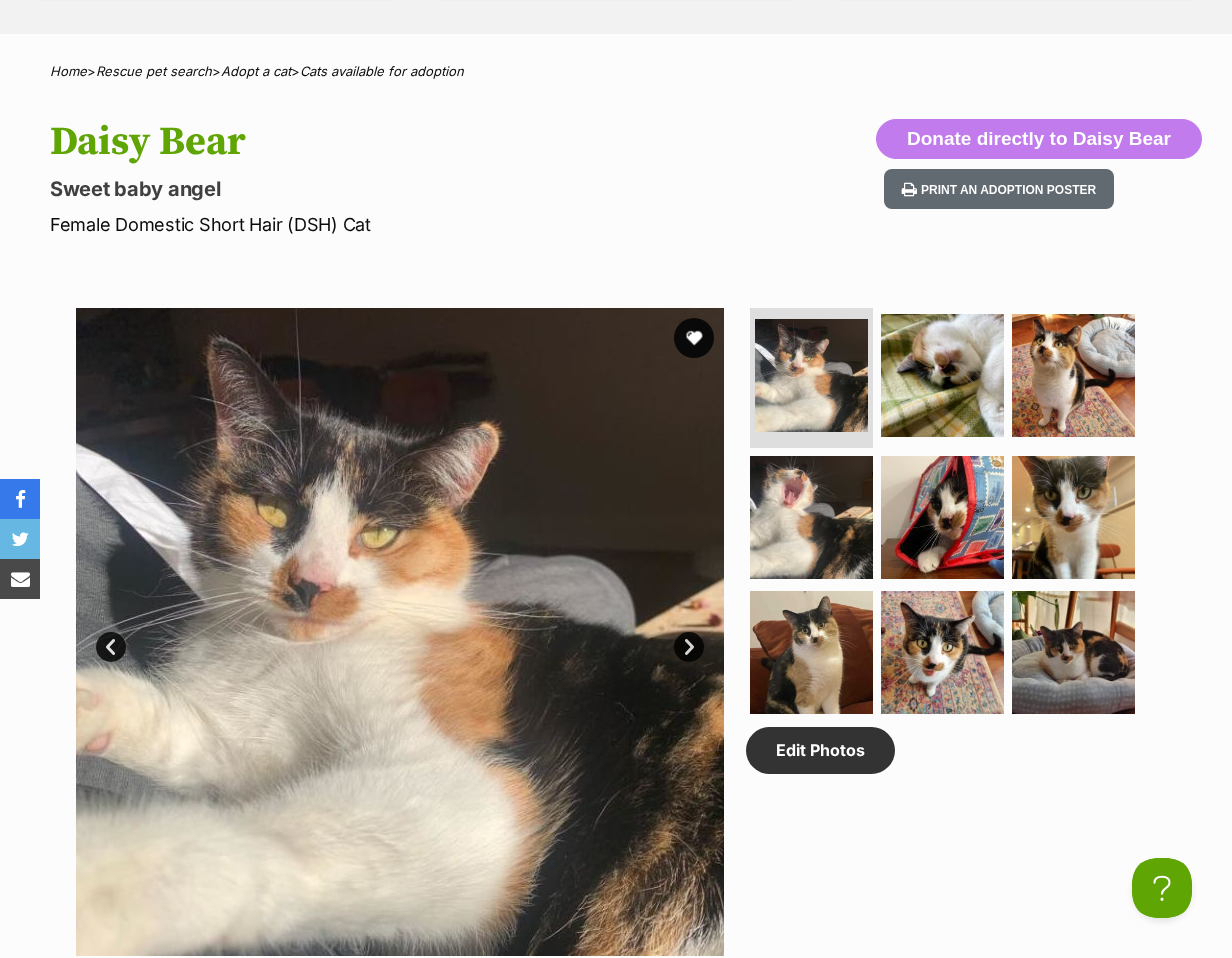 scroll, scrollTop: 700, scrollLeft: 0, axis: vertical 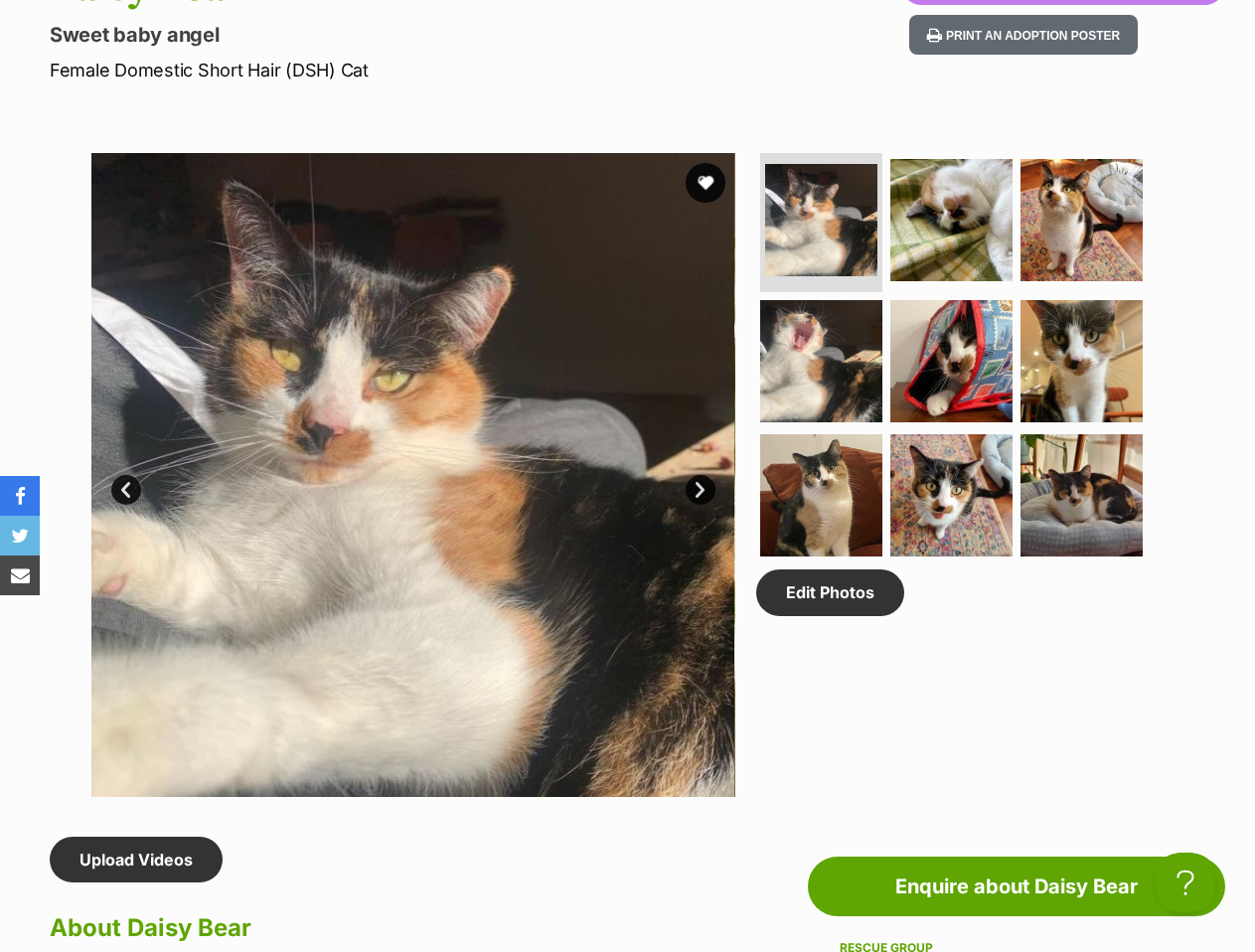 click on "Edit Photos" at bounding box center [960, 475] 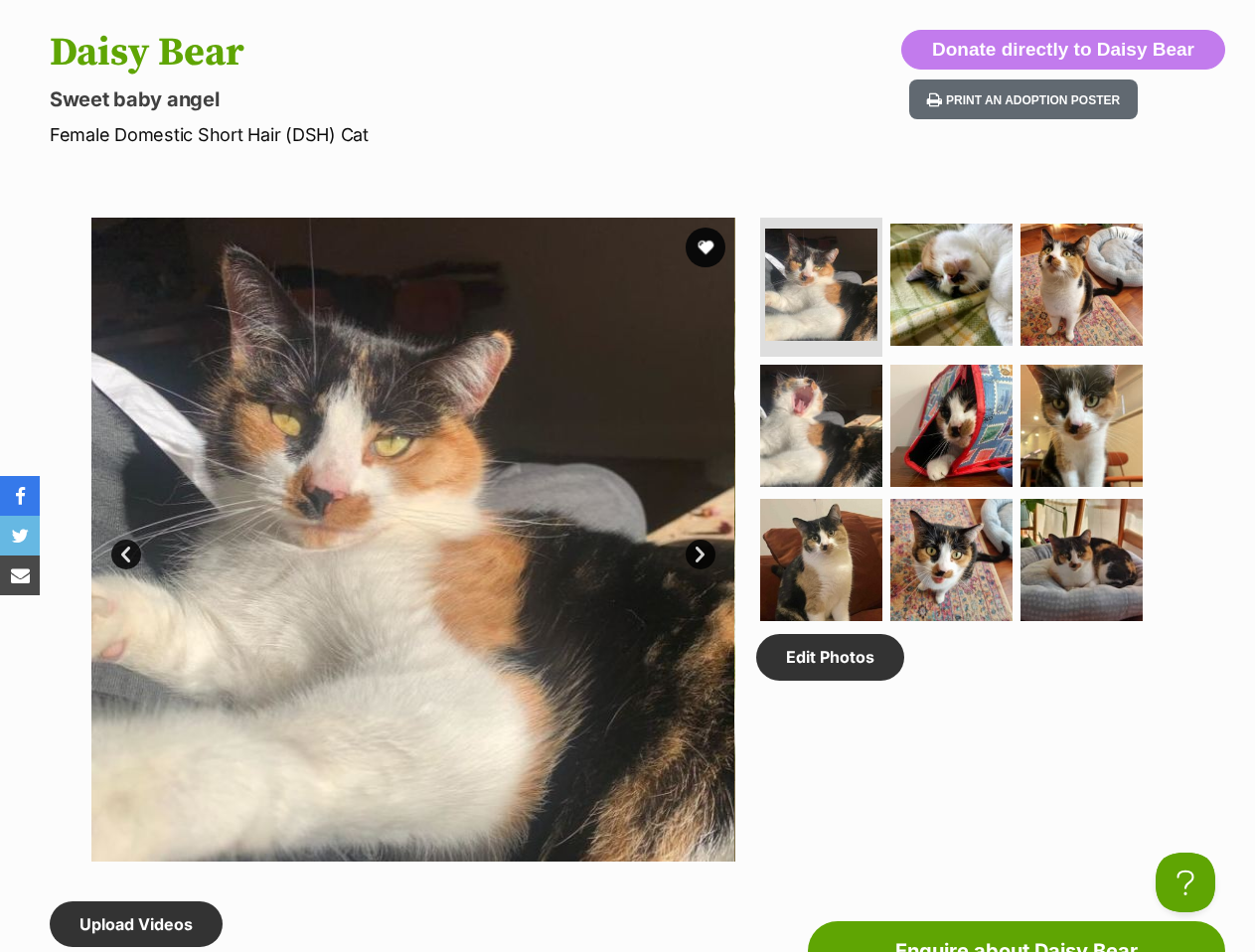 scroll, scrollTop: 795, scrollLeft: 0, axis: vertical 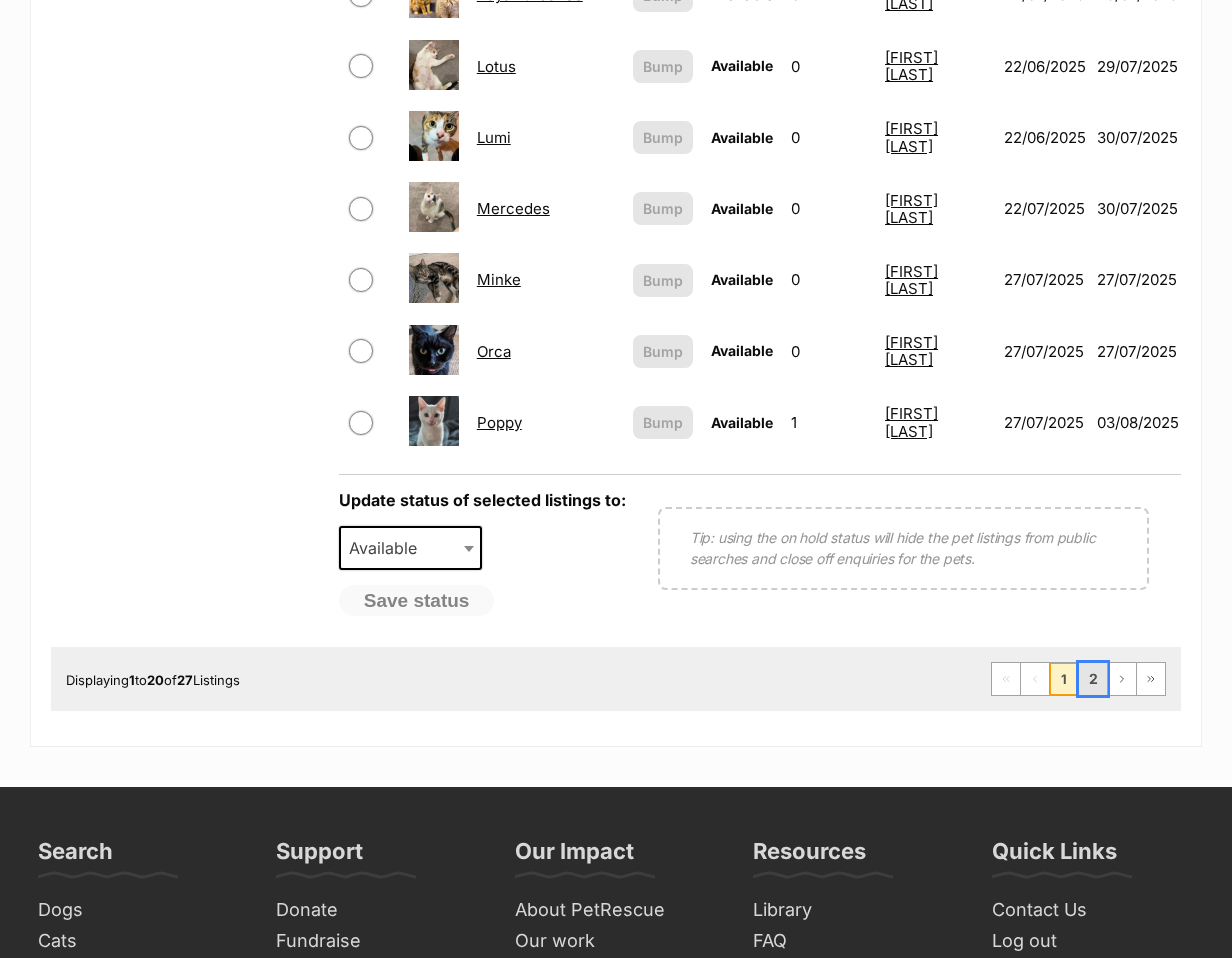 click on "2" at bounding box center [1093, 679] 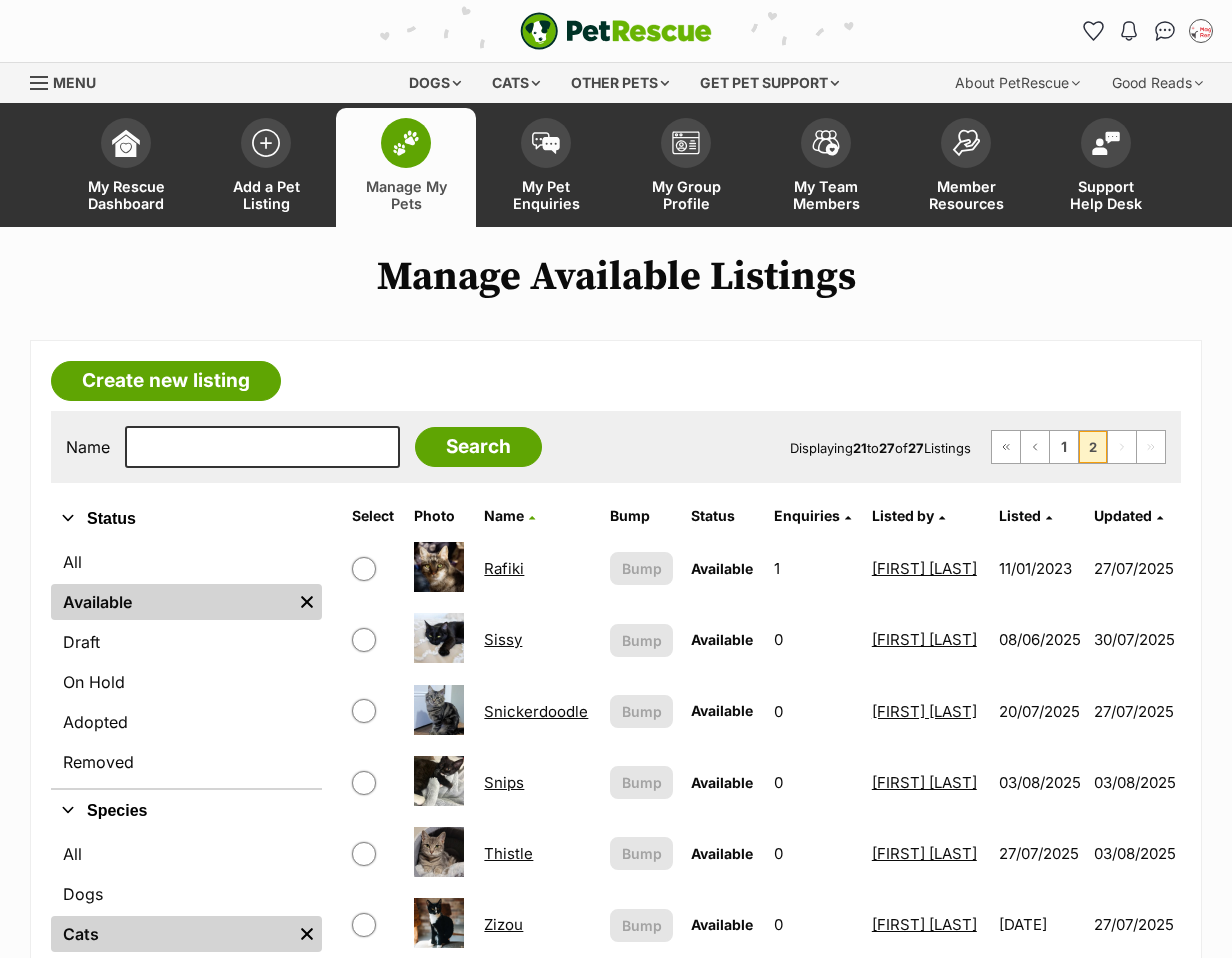 scroll, scrollTop: 0, scrollLeft: 0, axis: both 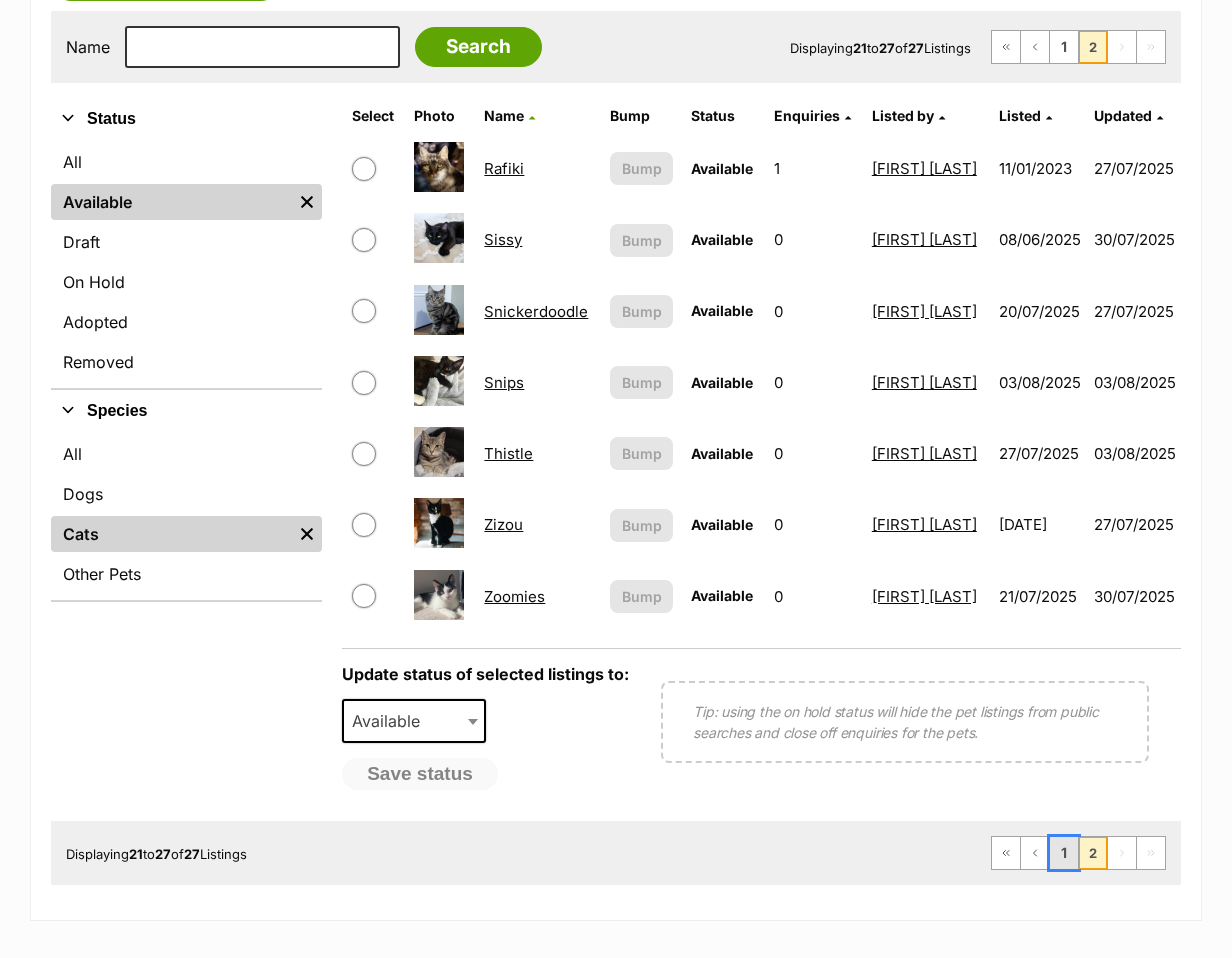 click on "1" at bounding box center [1064, 853] 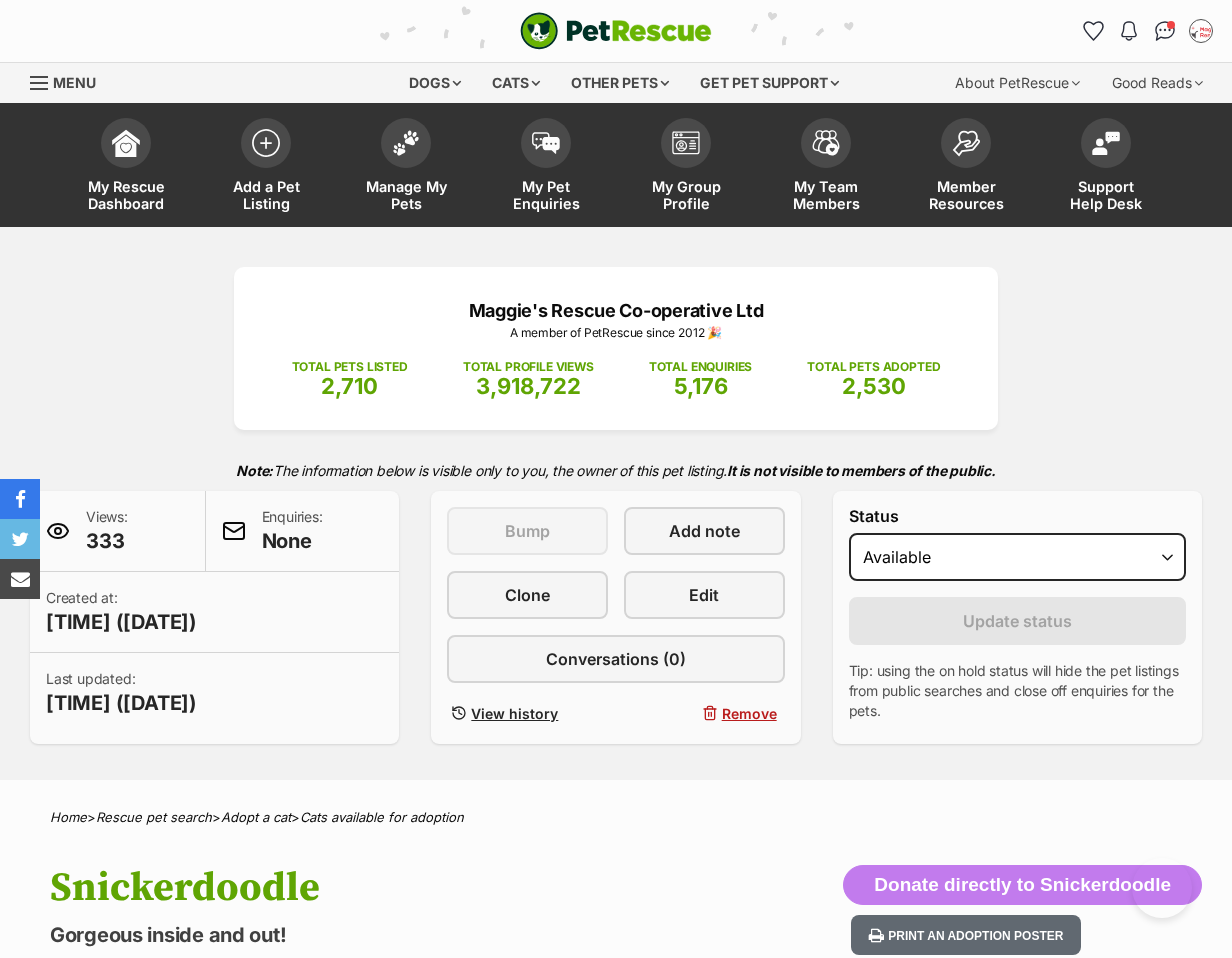 scroll, scrollTop: 0, scrollLeft: 0, axis: both 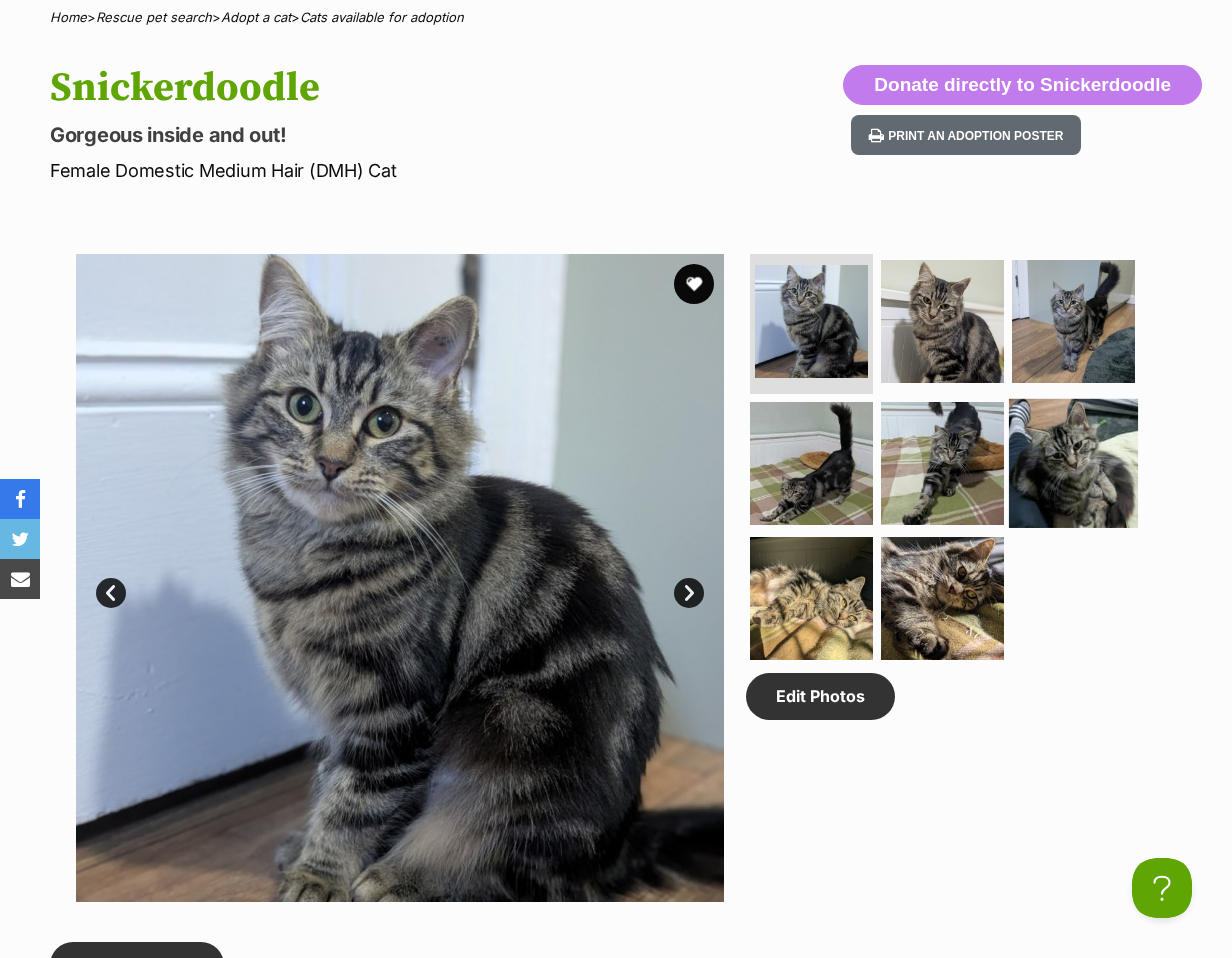 click at bounding box center (1073, 462) 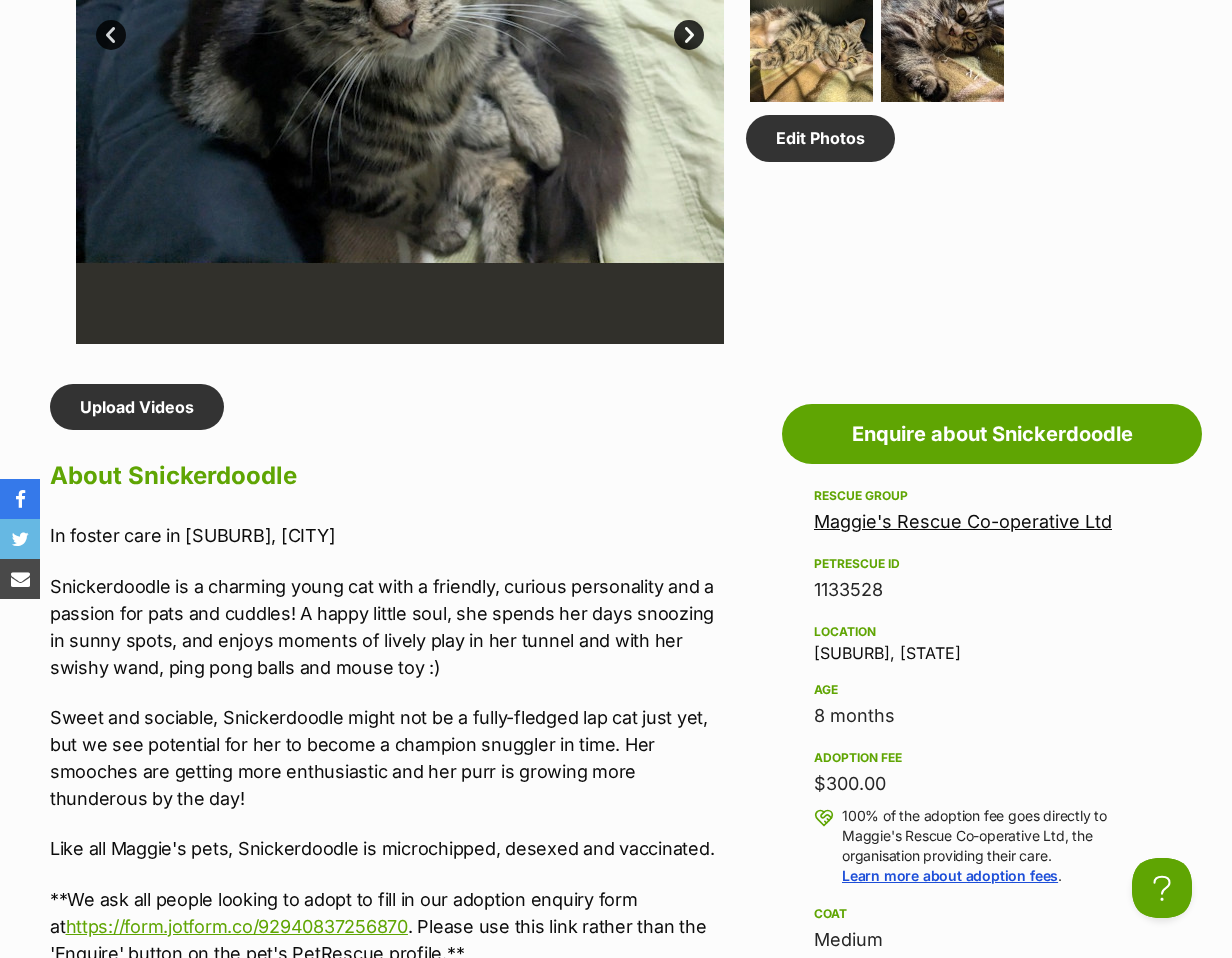scroll, scrollTop: 1400, scrollLeft: 0, axis: vertical 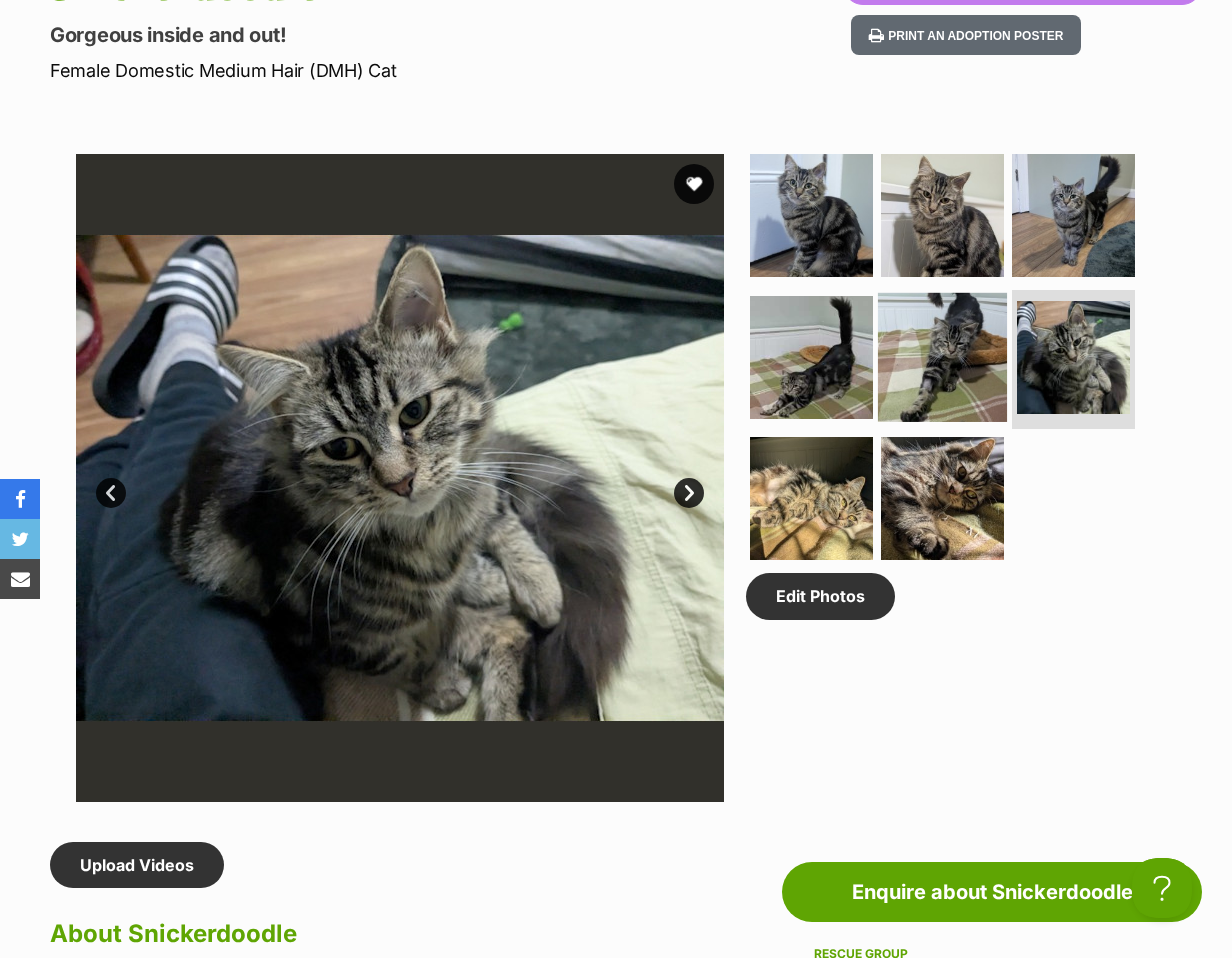 click at bounding box center (942, 356) 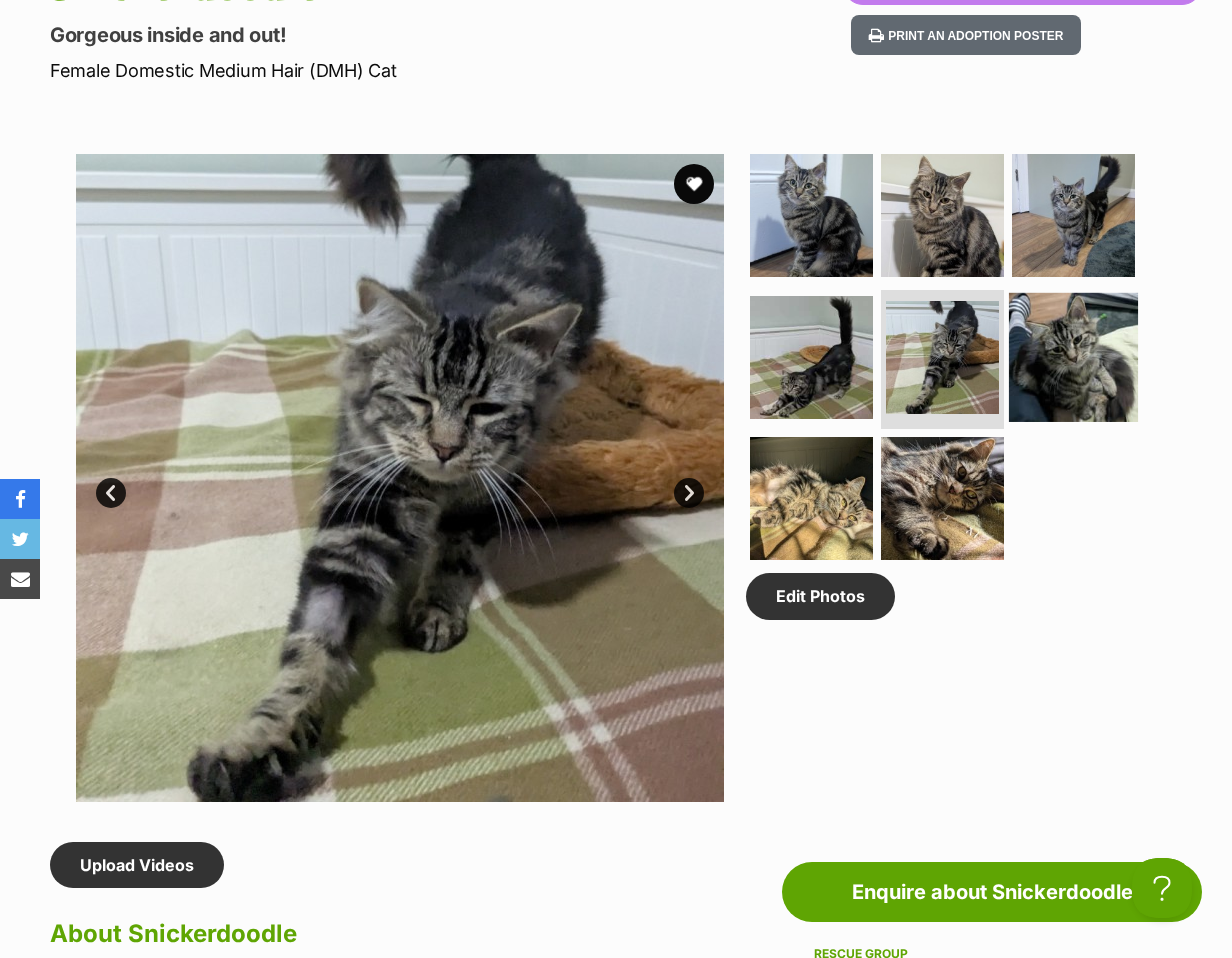 click at bounding box center (1073, 356) 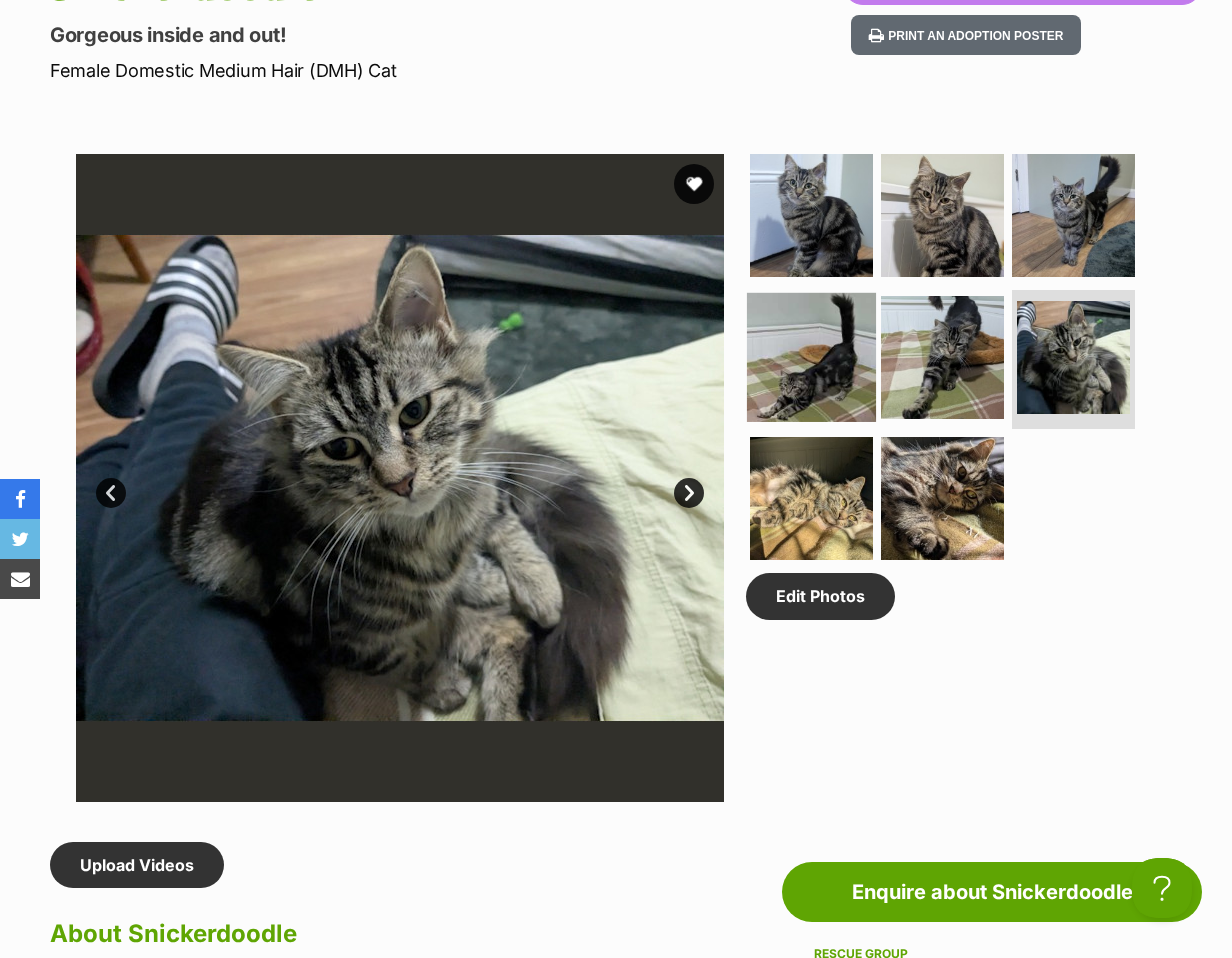 click at bounding box center (811, 356) 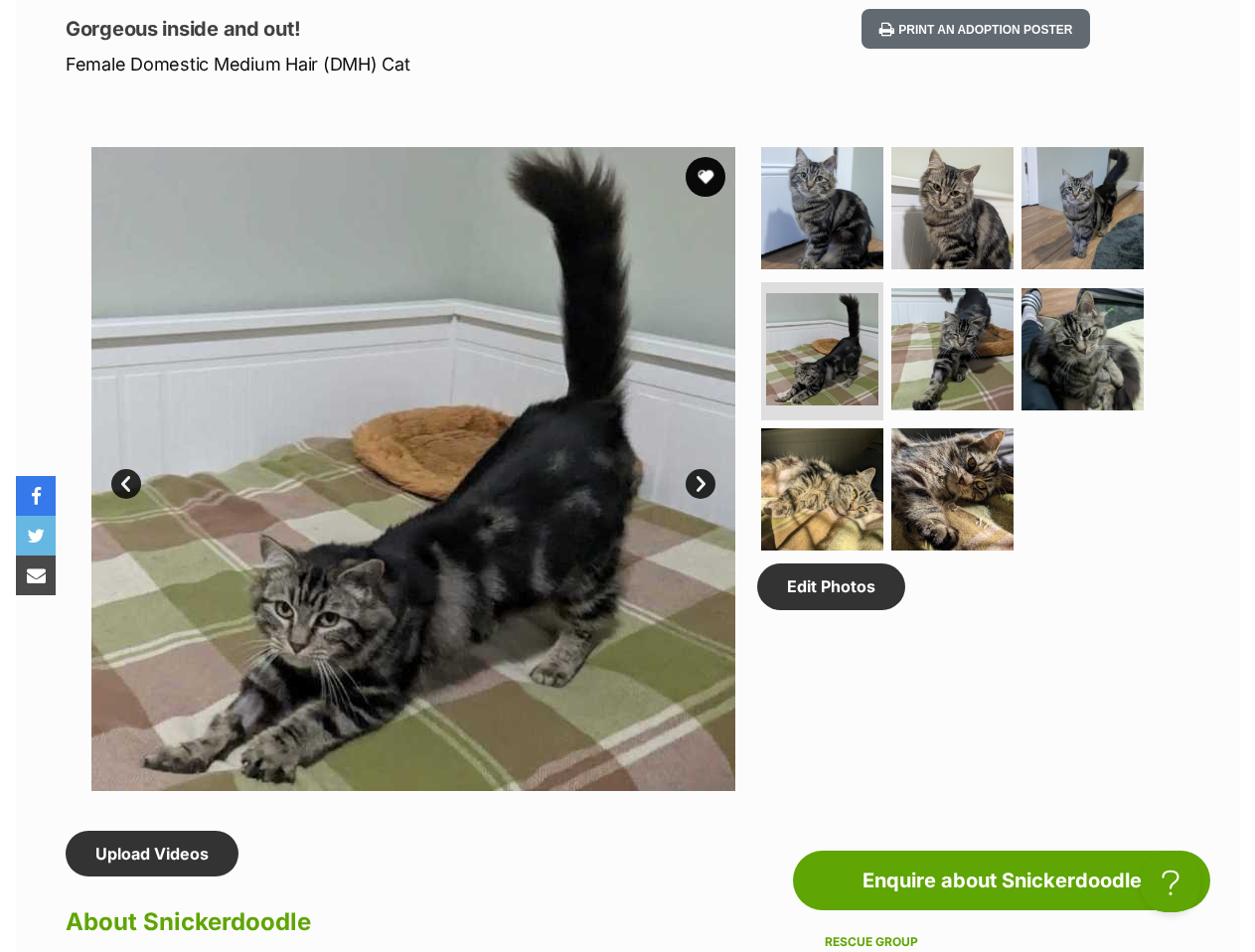 scroll, scrollTop: 894, scrollLeft: 0, axis: vertical 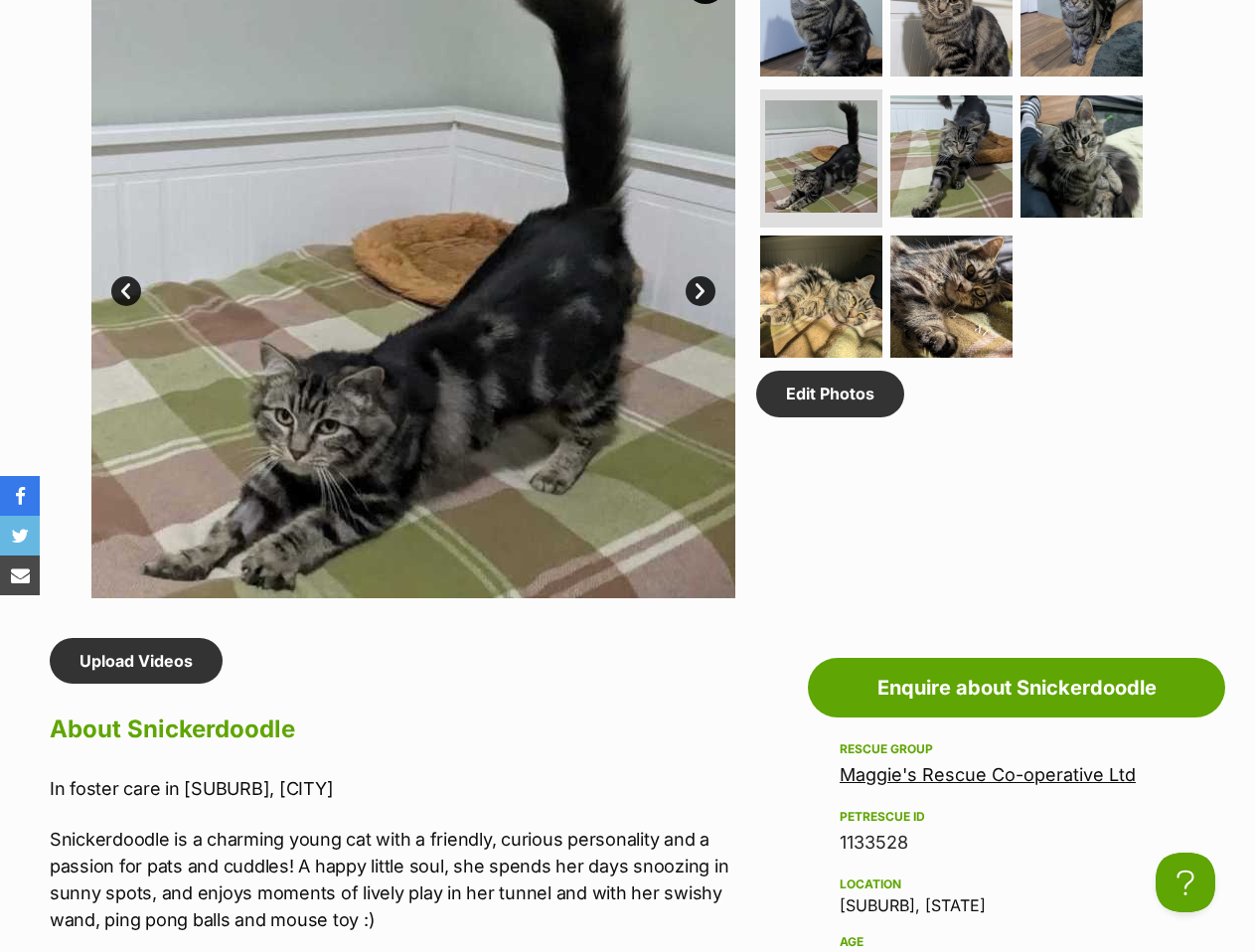 click on "Maggie's Rescue Co-operative Ltd" at bounding box center (988, 774) 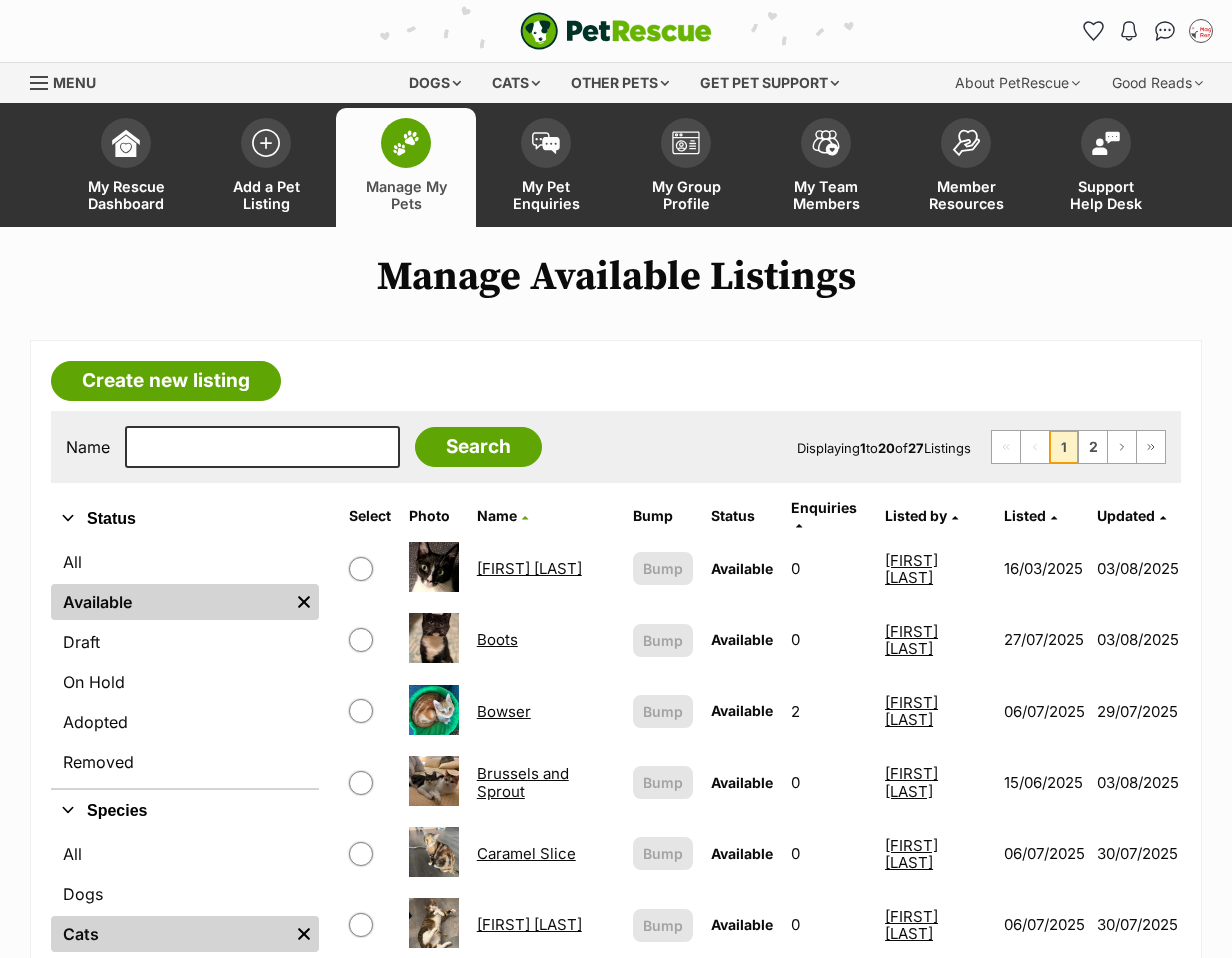 scroll, scrollTop: 0, scrollLeft: 0, axis: both 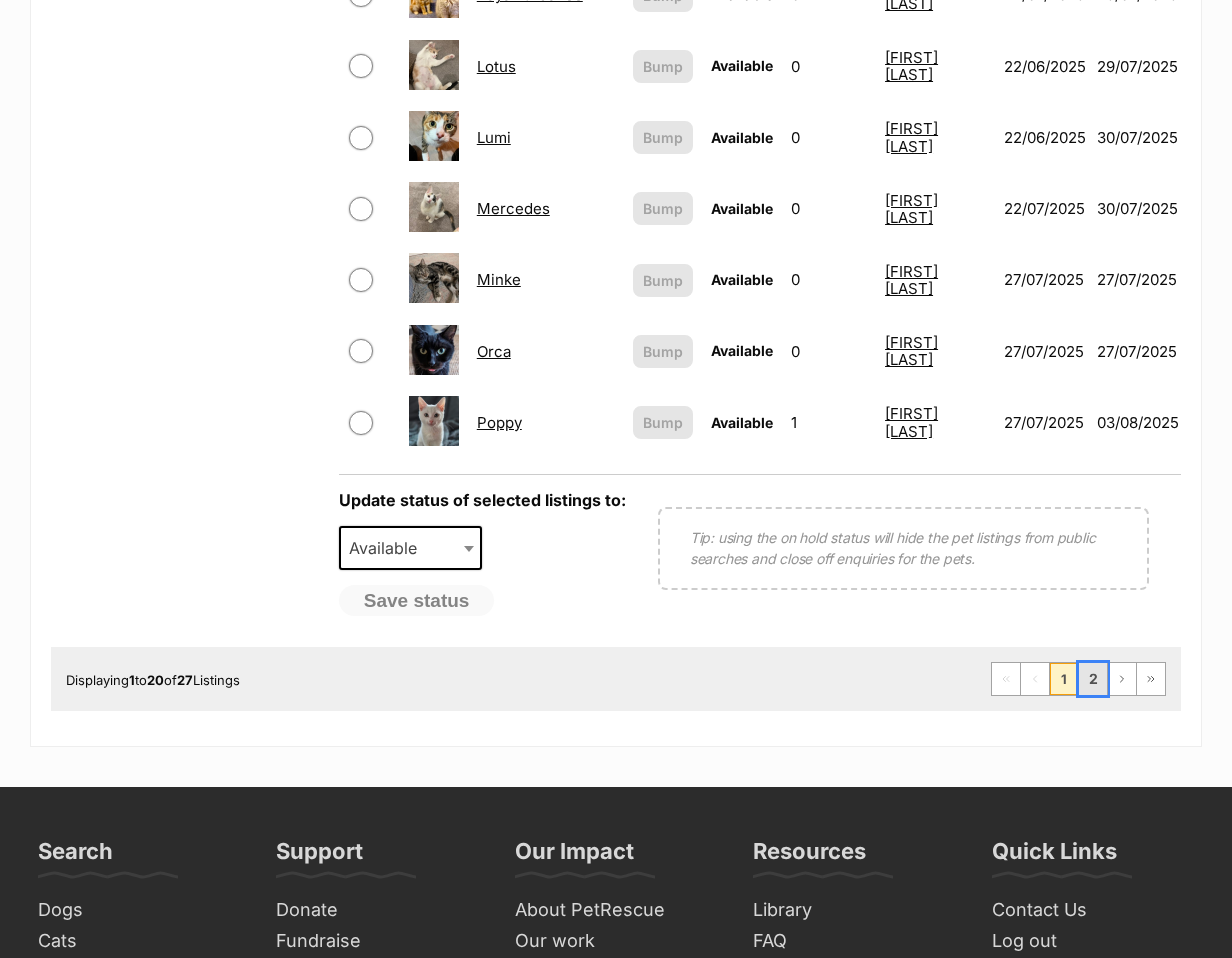 click on "2" at bounding box center [1093, 679] 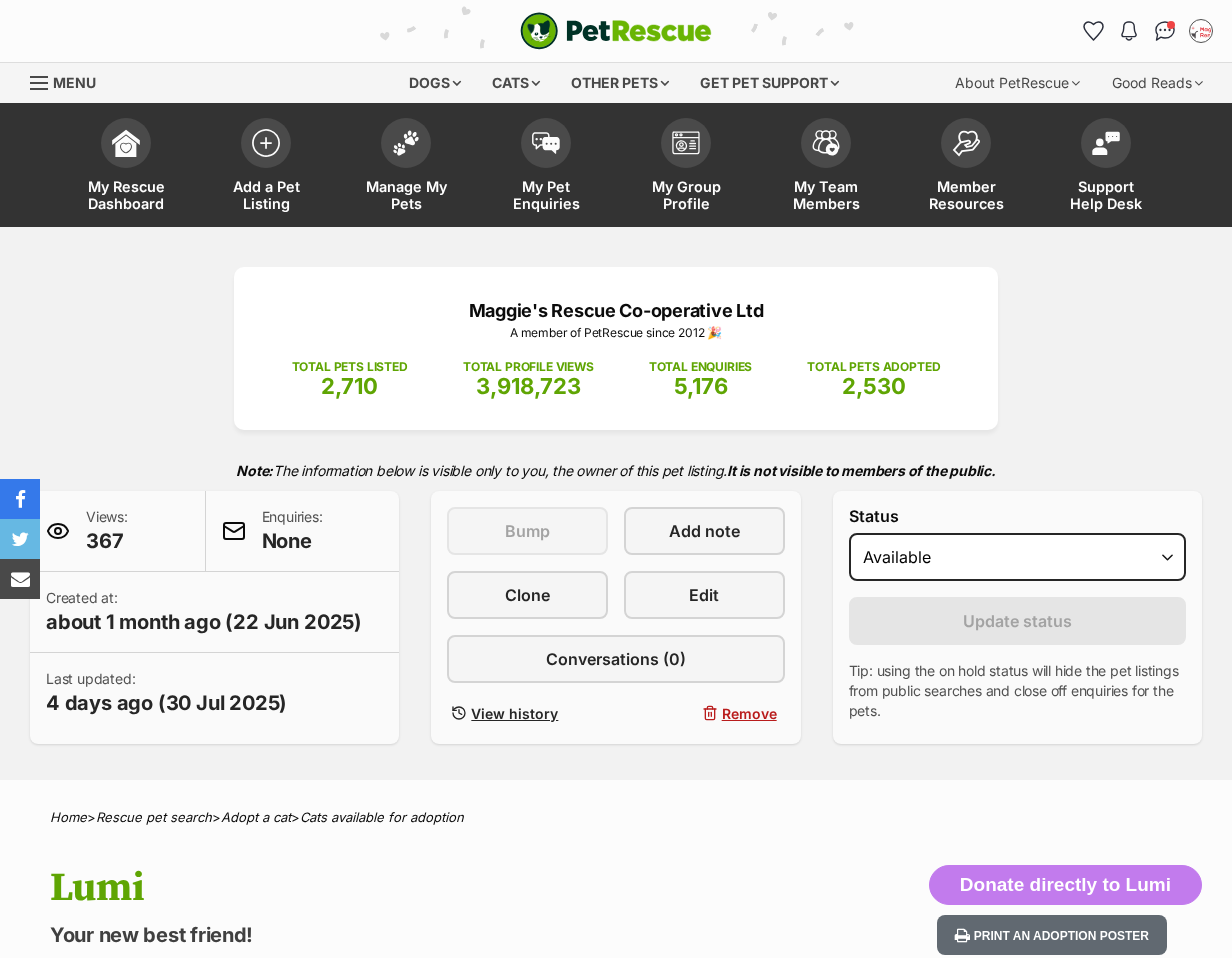 scroll, scrollTop: 0, scrollLeft: 0, axis: both 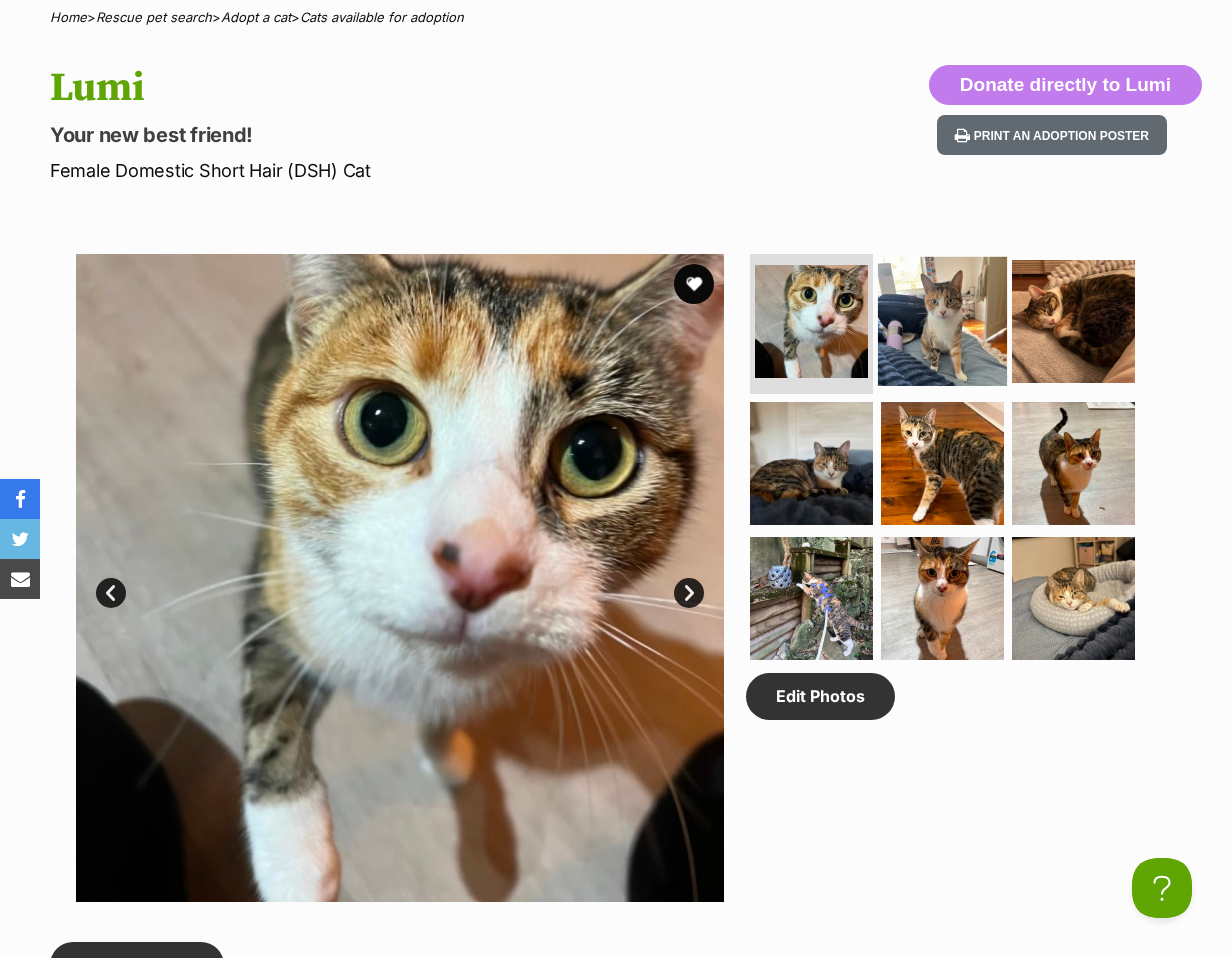 click at bounding box center (942, 321) 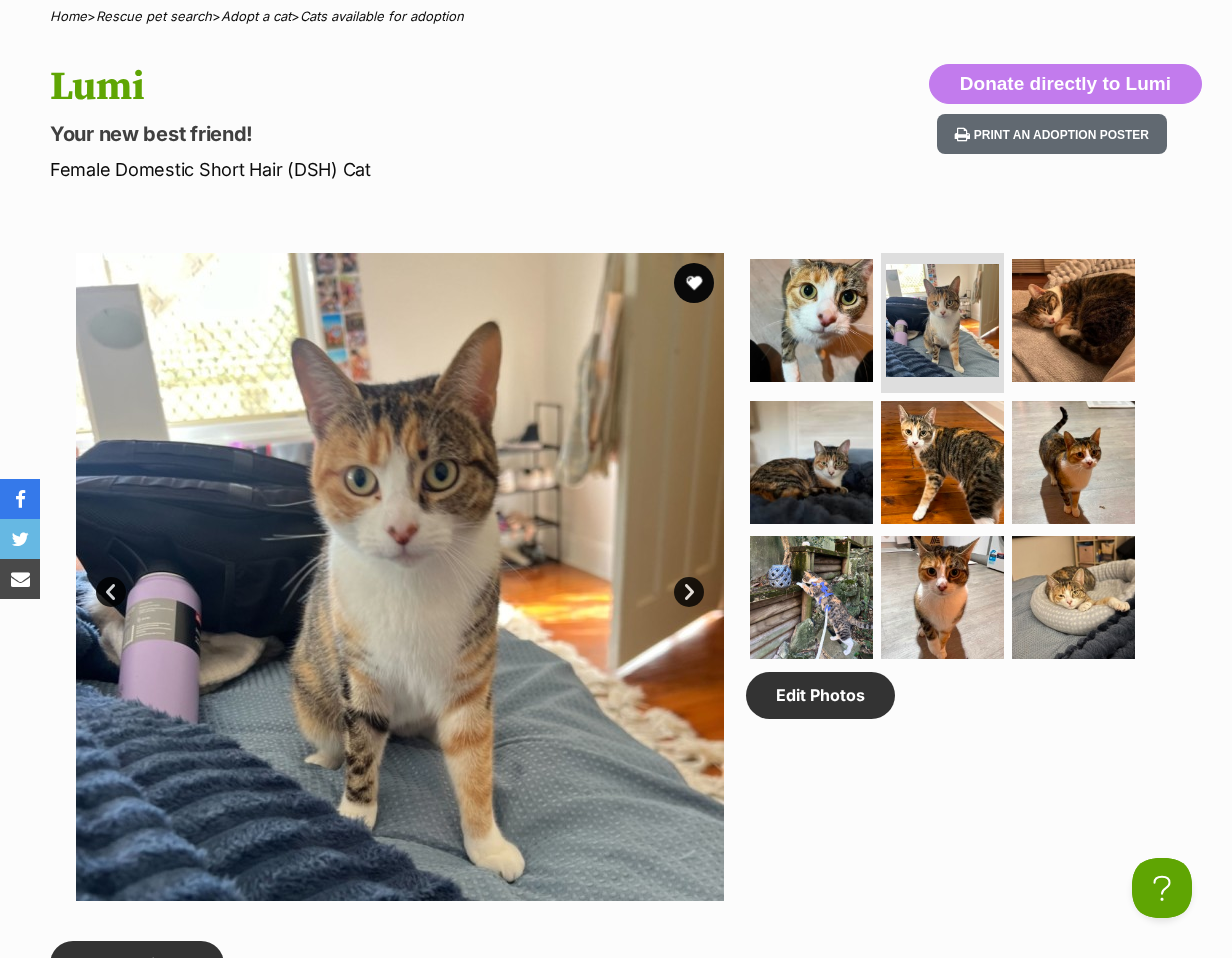 scroll, scrollTop: 800, scrollLeft: 0, axis: vertical 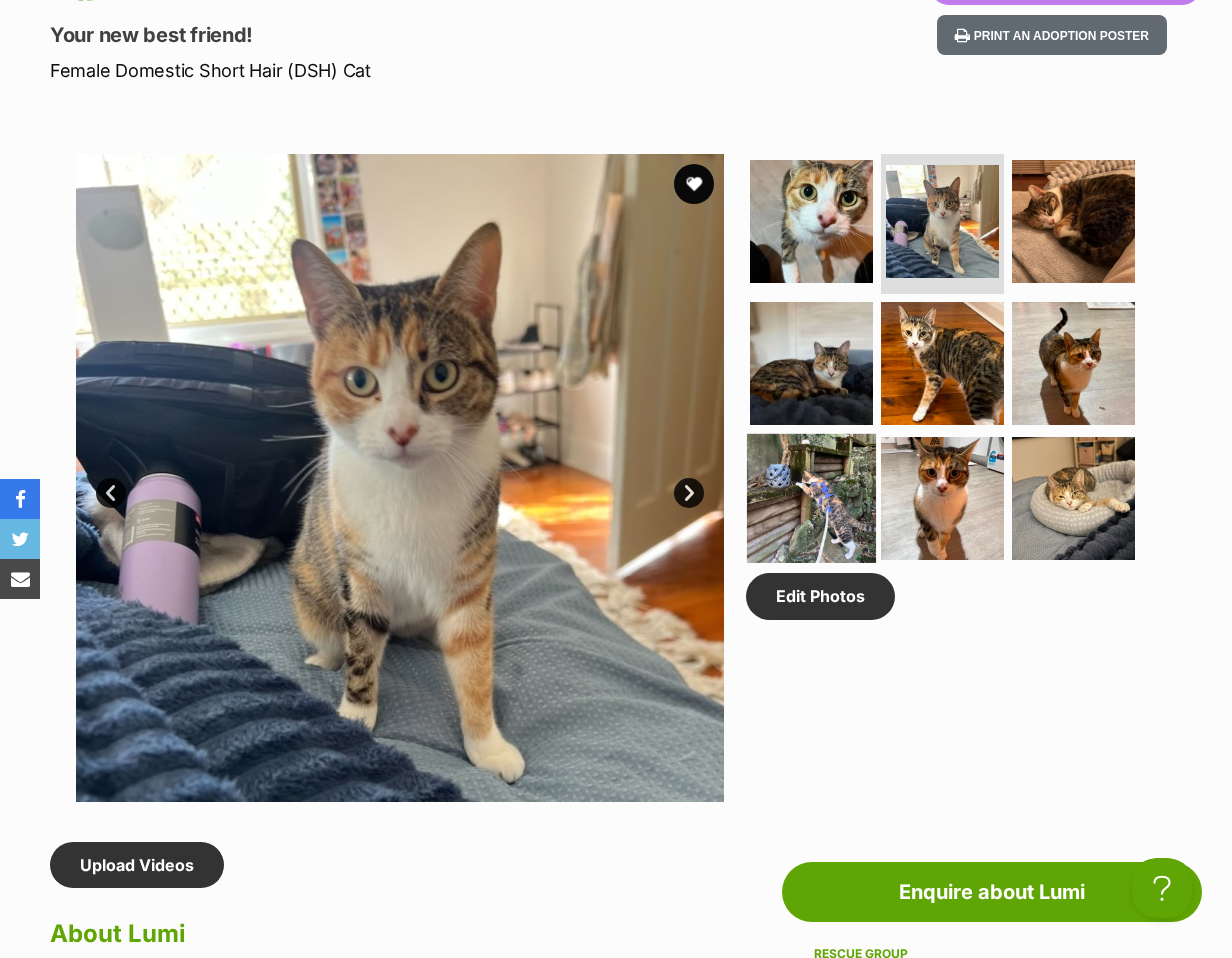 click at bounding box center [811, 498] 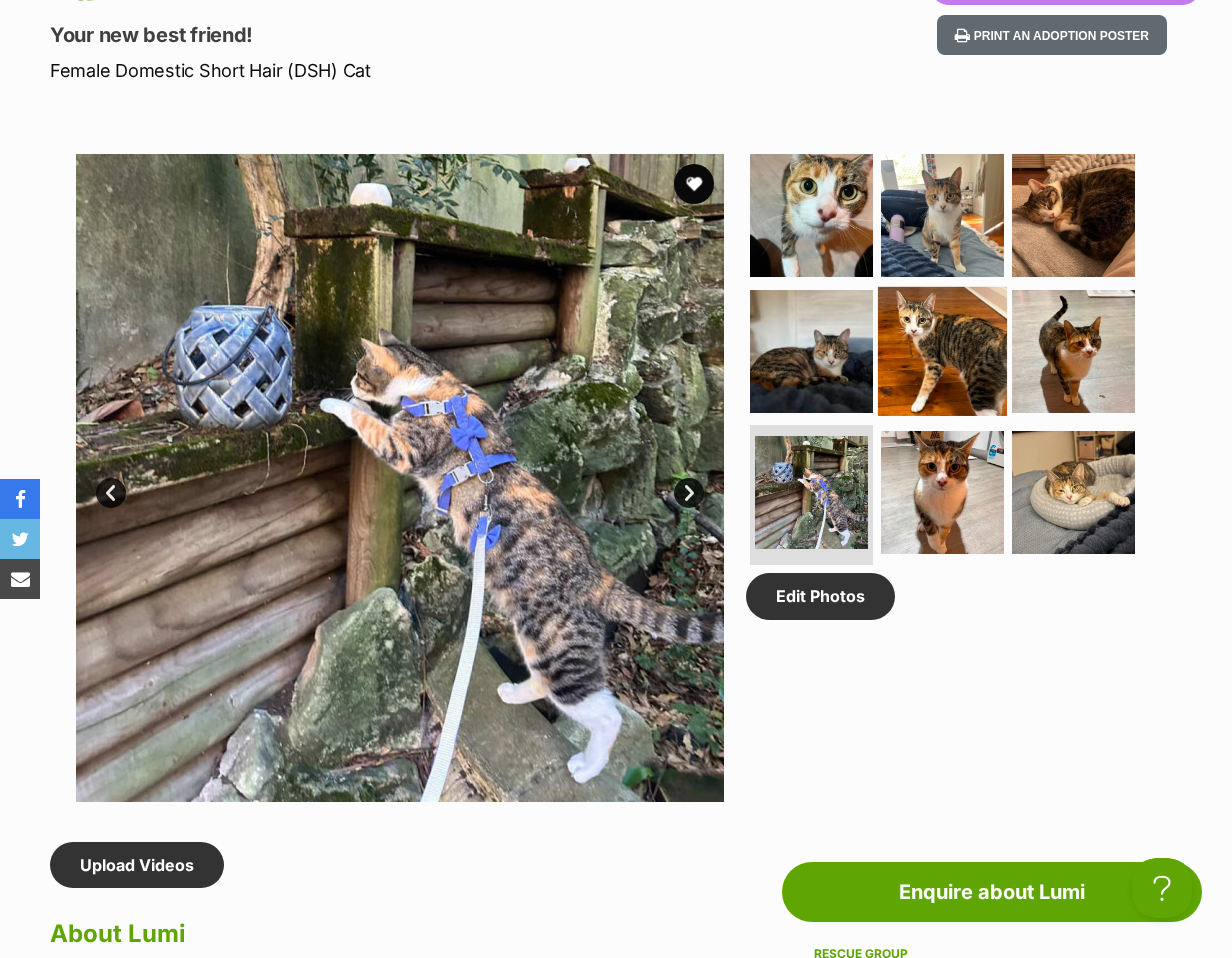 click at bounding box center [942, 350] 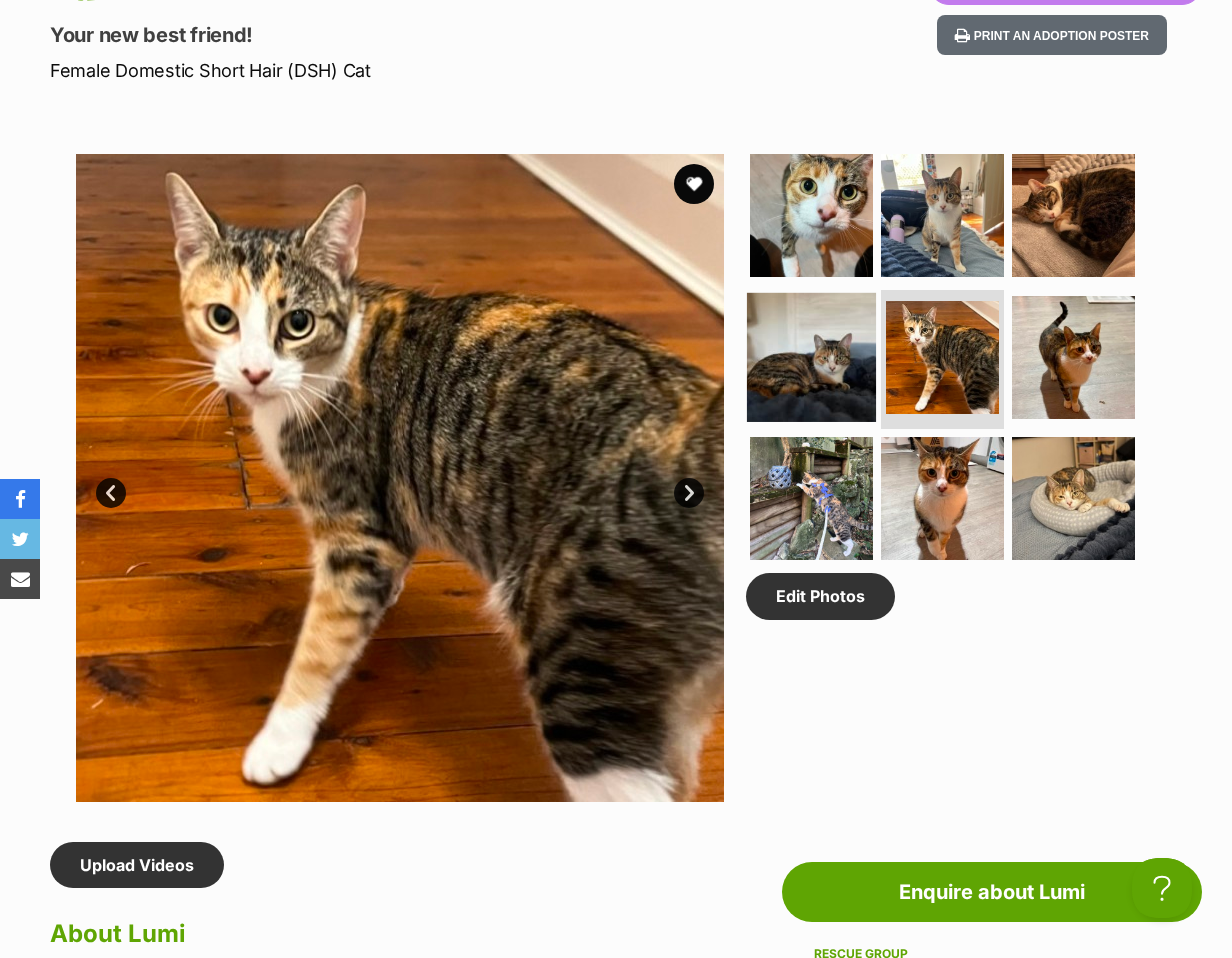 click at bounding box center (811, 356) 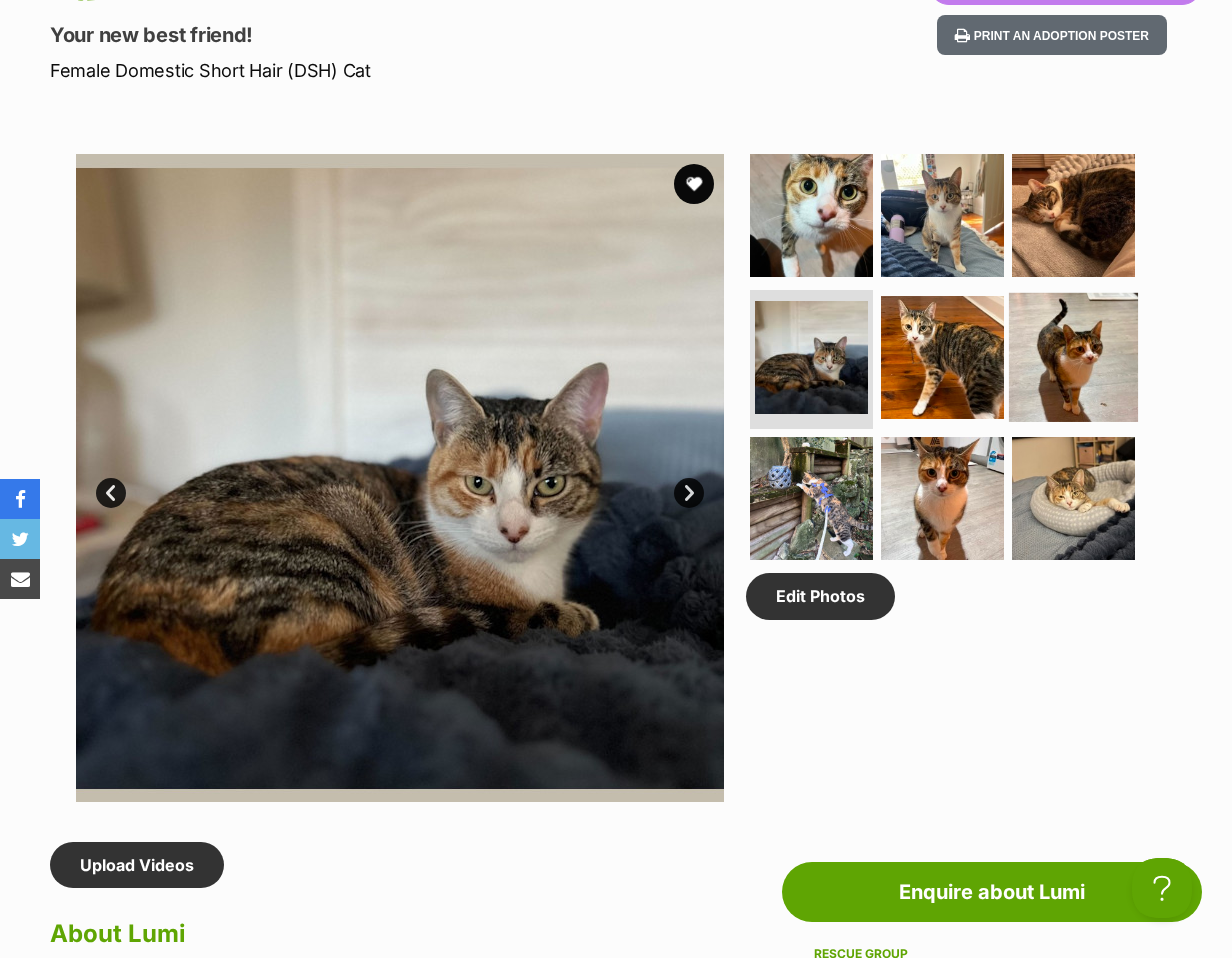 click at bounding box center (1073, 356) 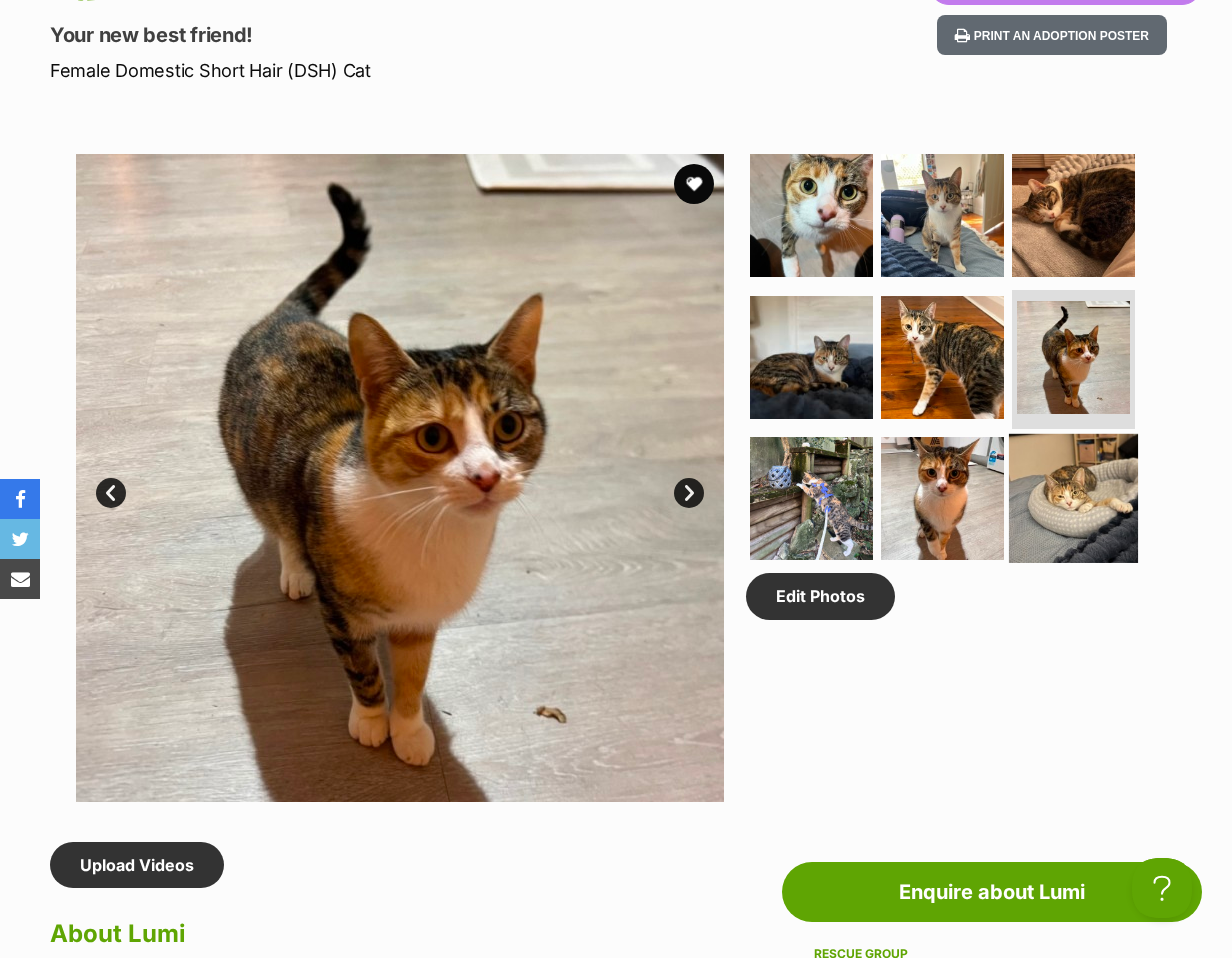 click at bounding box center [1073, 498] 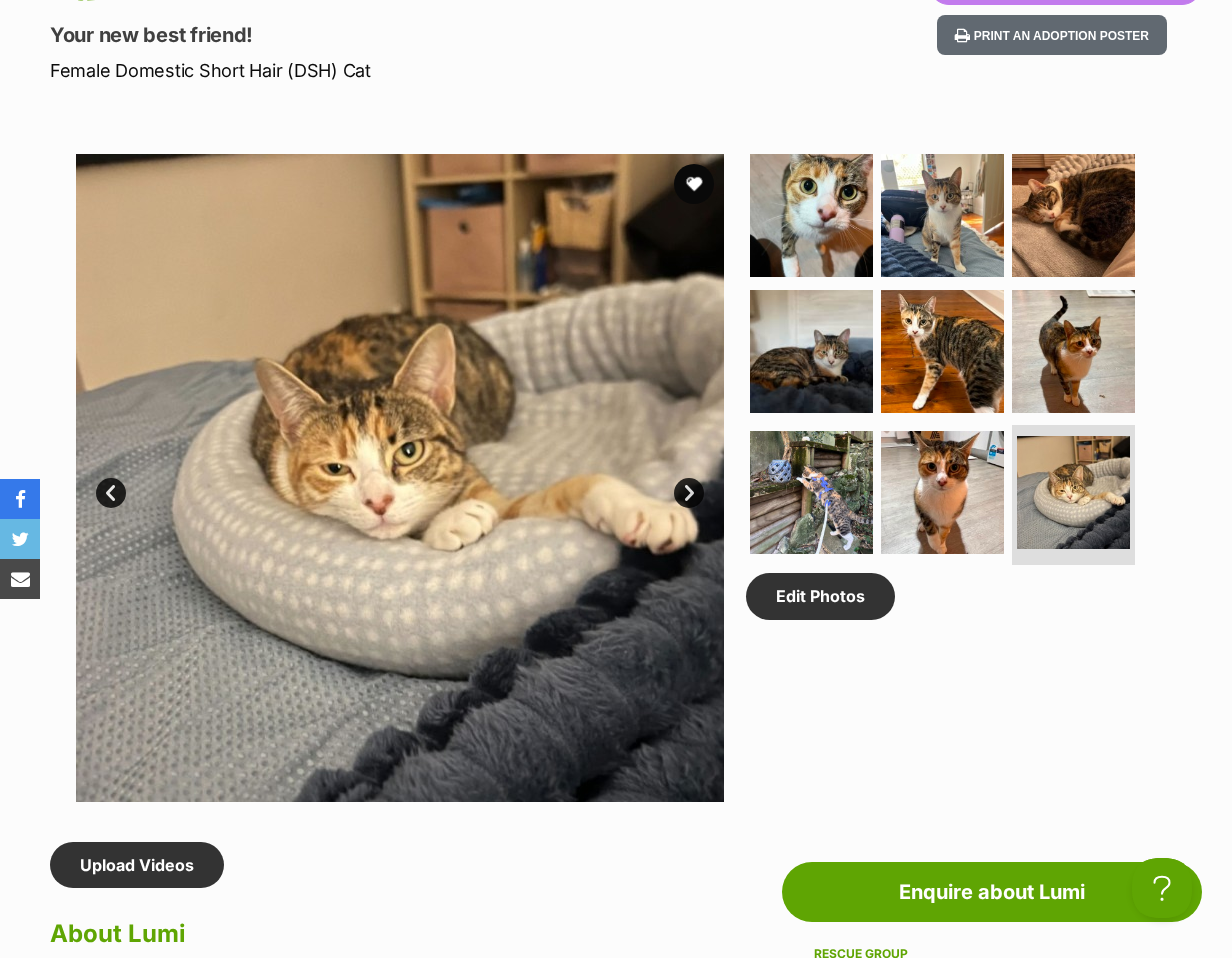 scroll, scrollTop: 1300, scrollLeft: 0, axis: vertical 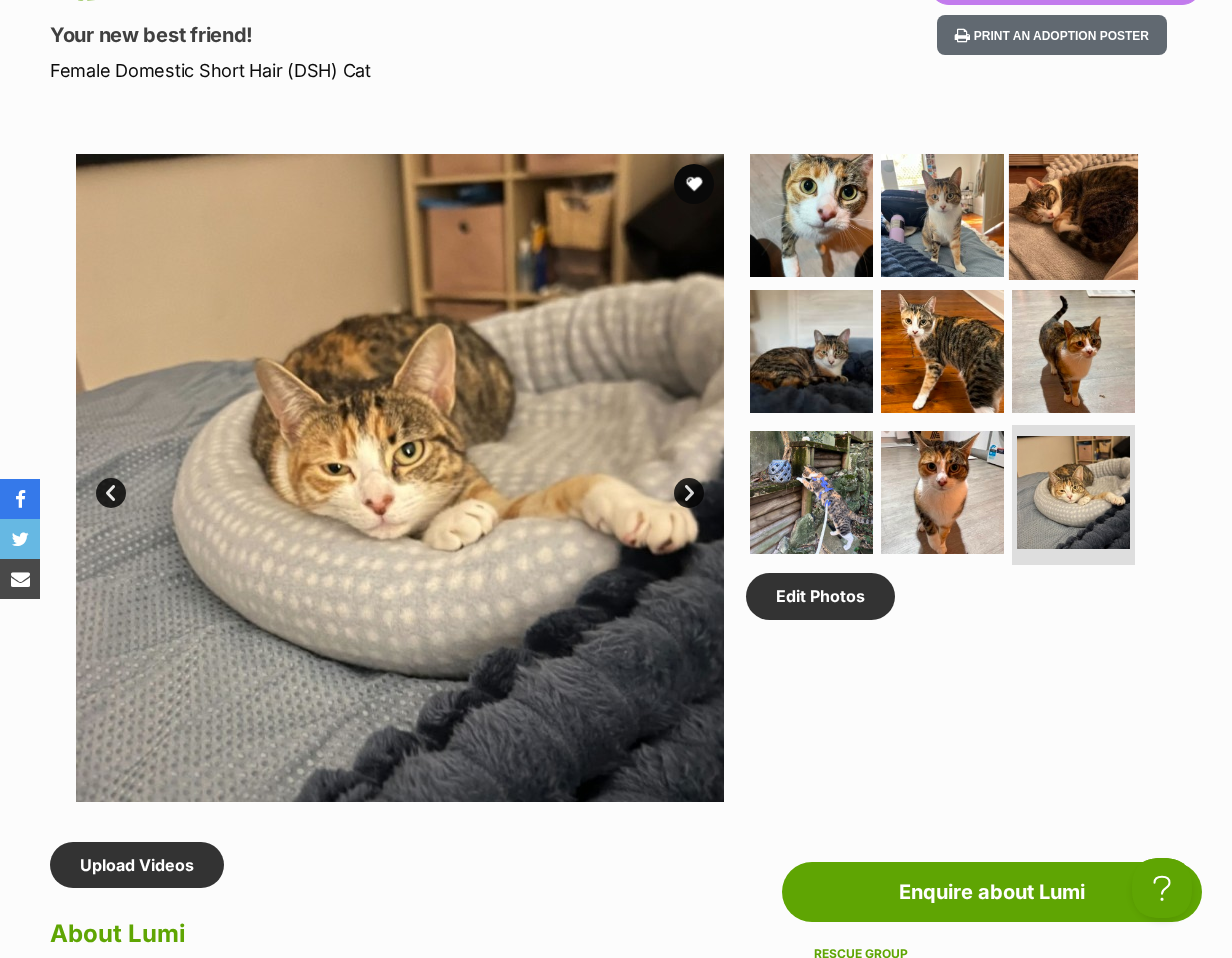 click at bounding box center [1073, 215] 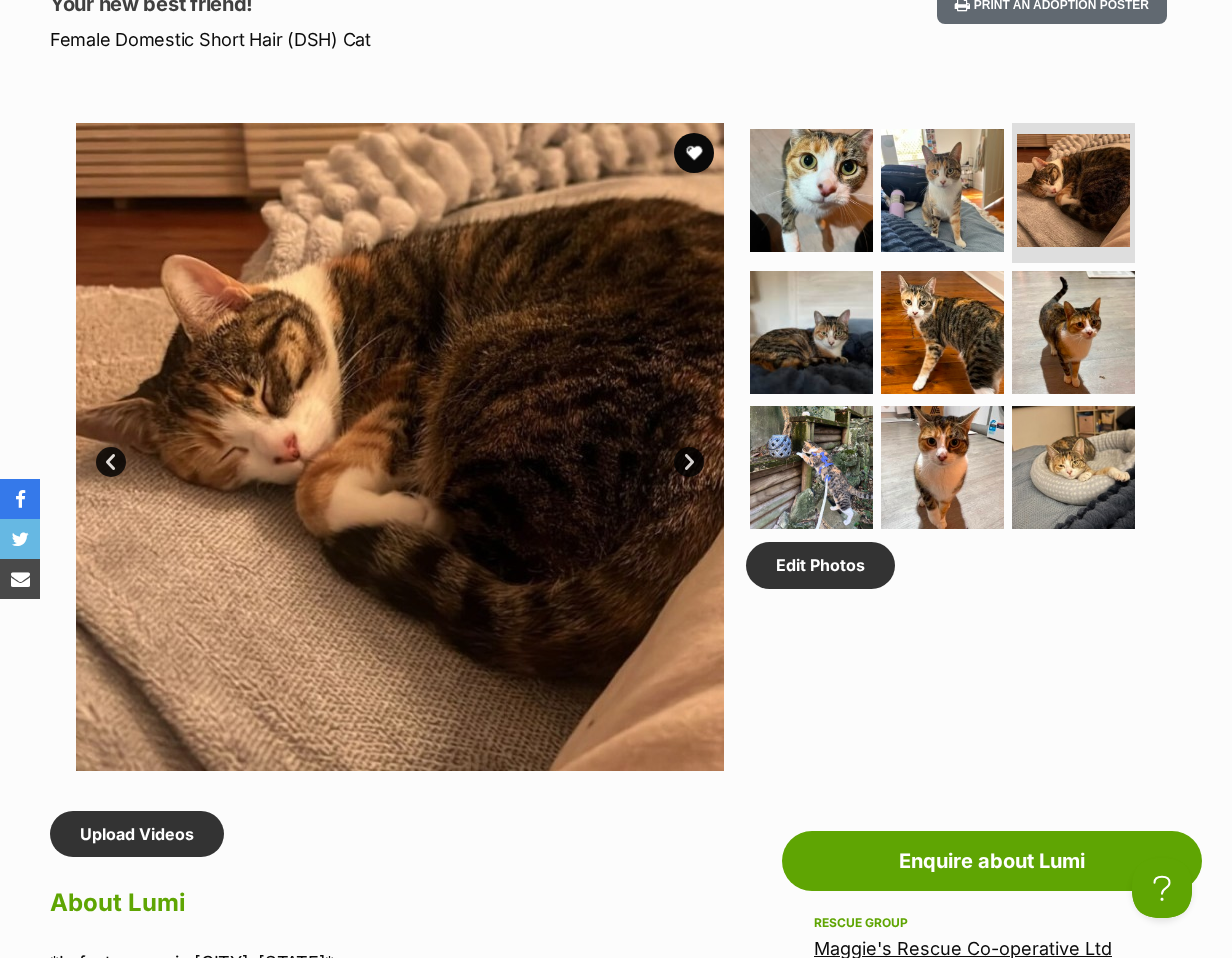 scroll, scrollTop: 900, scrollLeft: 0, axis: vertical 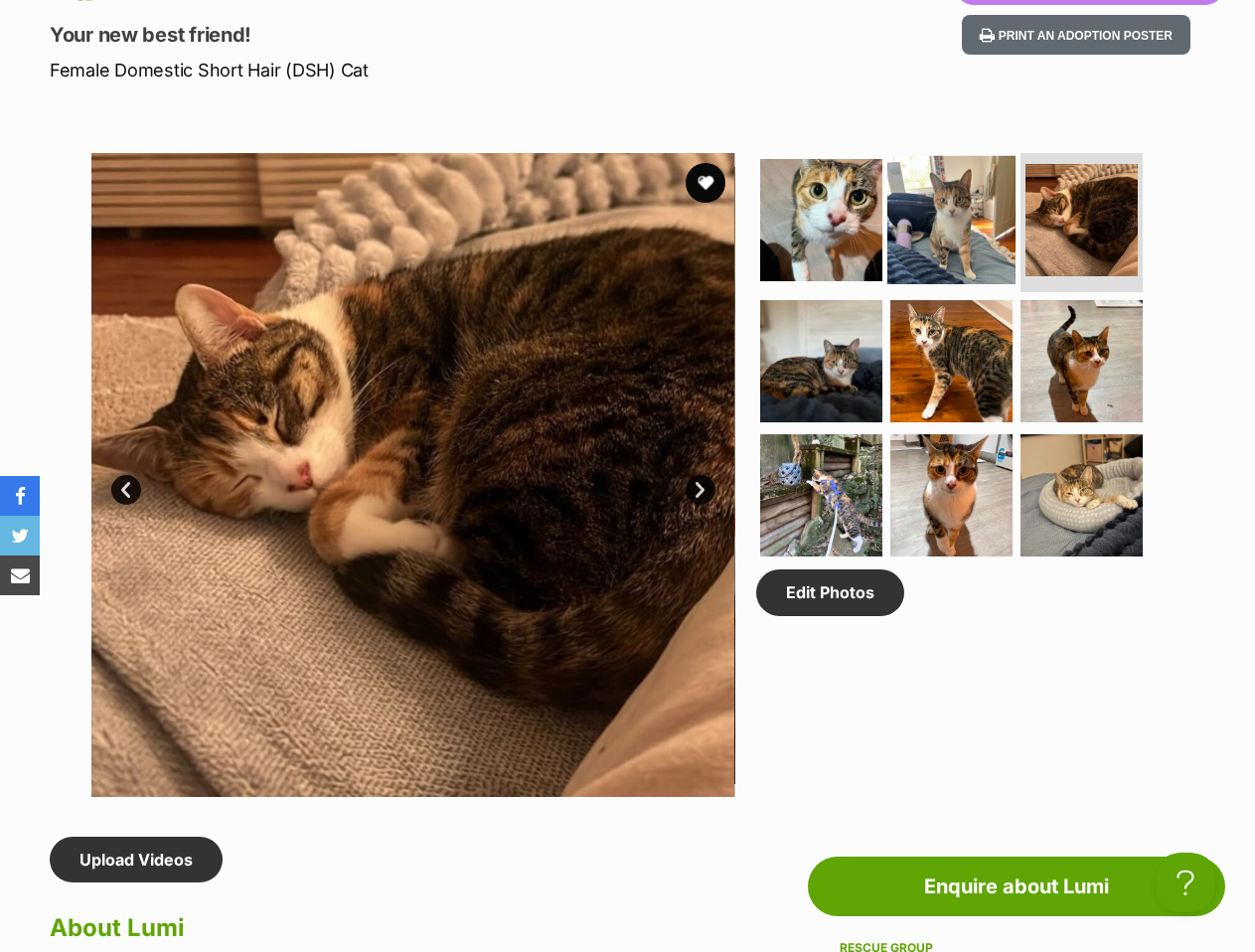 click at bounding box center (951, 220) 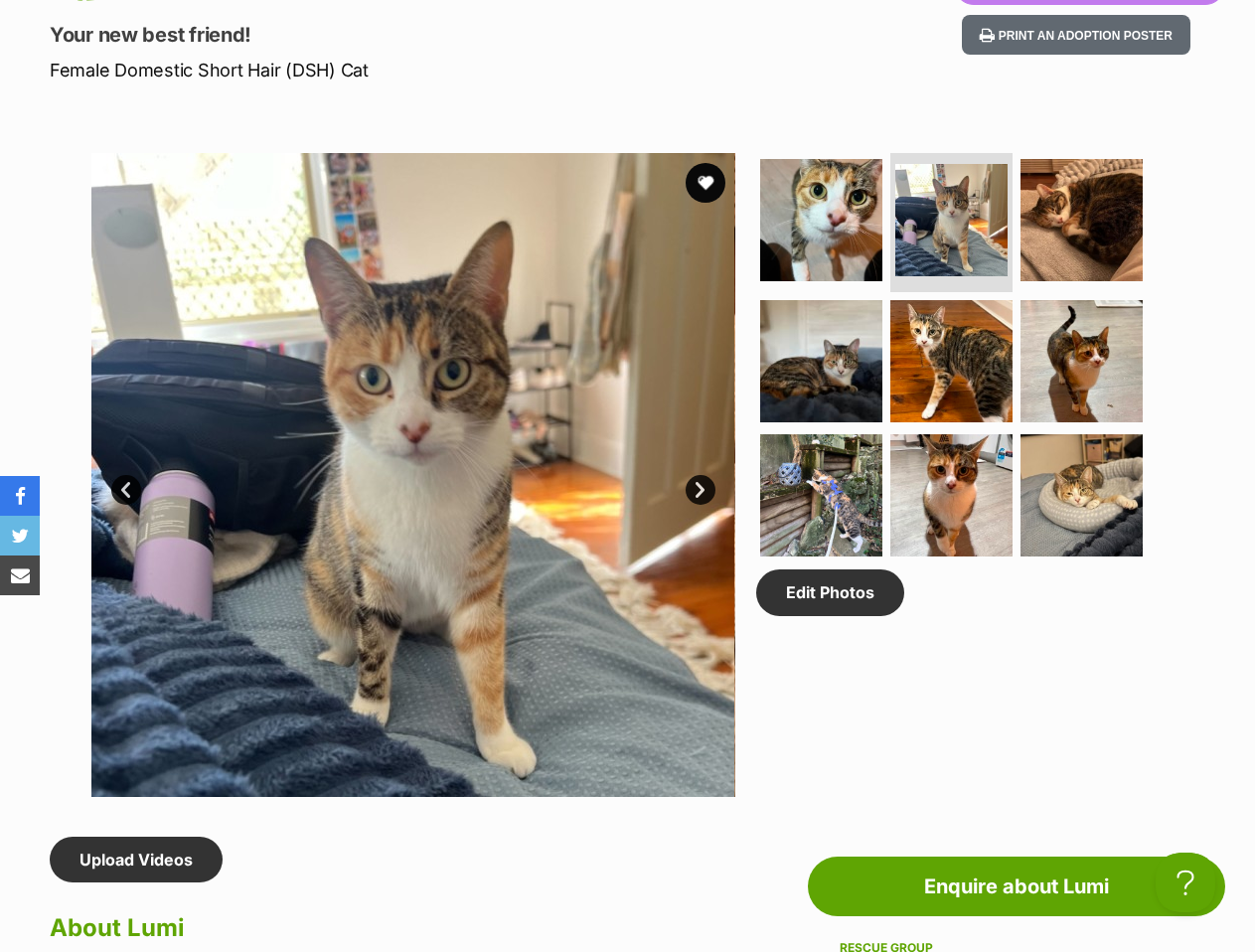 scroll, scrollTop: 0, scrollLeft: 0, axis: both 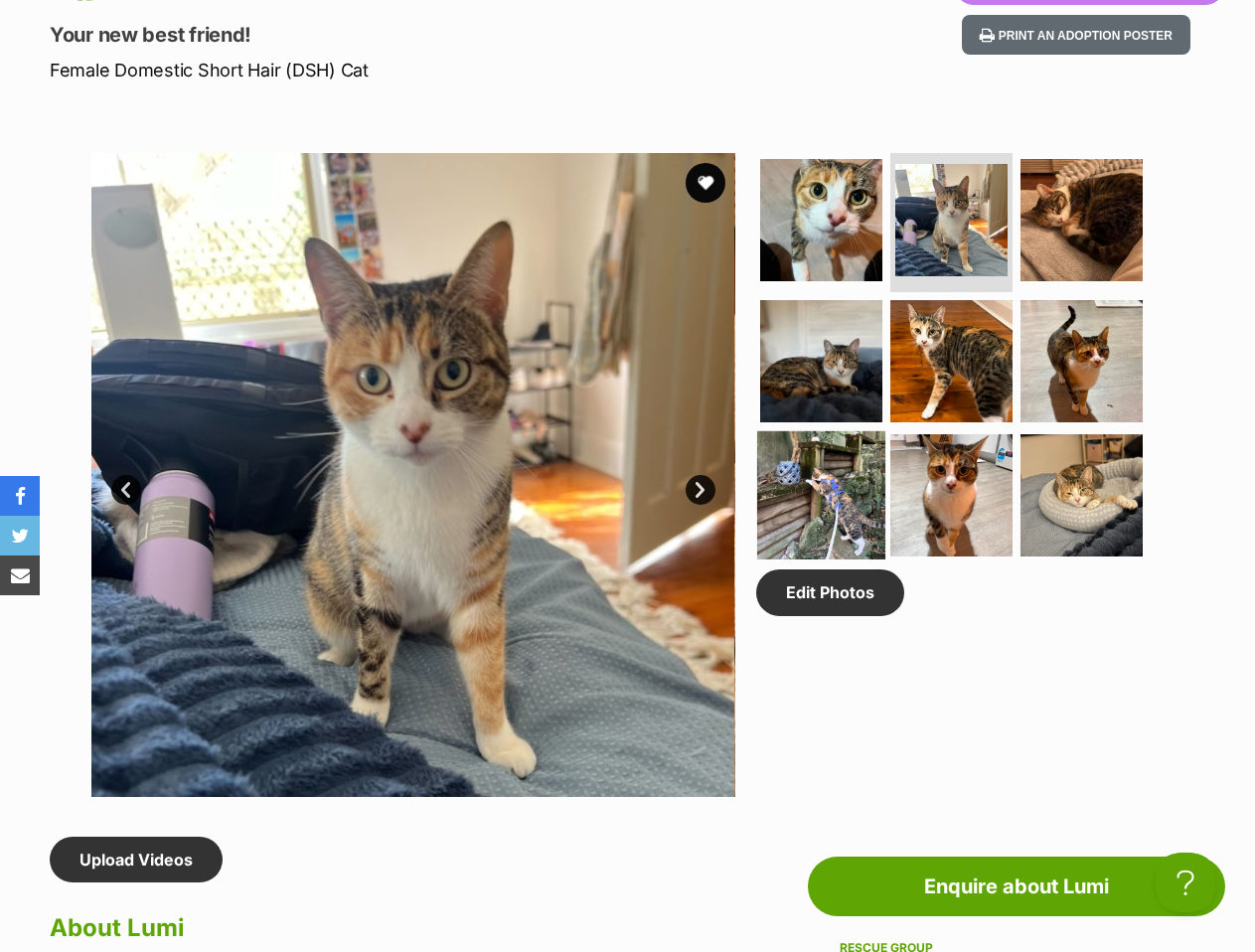 click at bounding box center [821, 495] 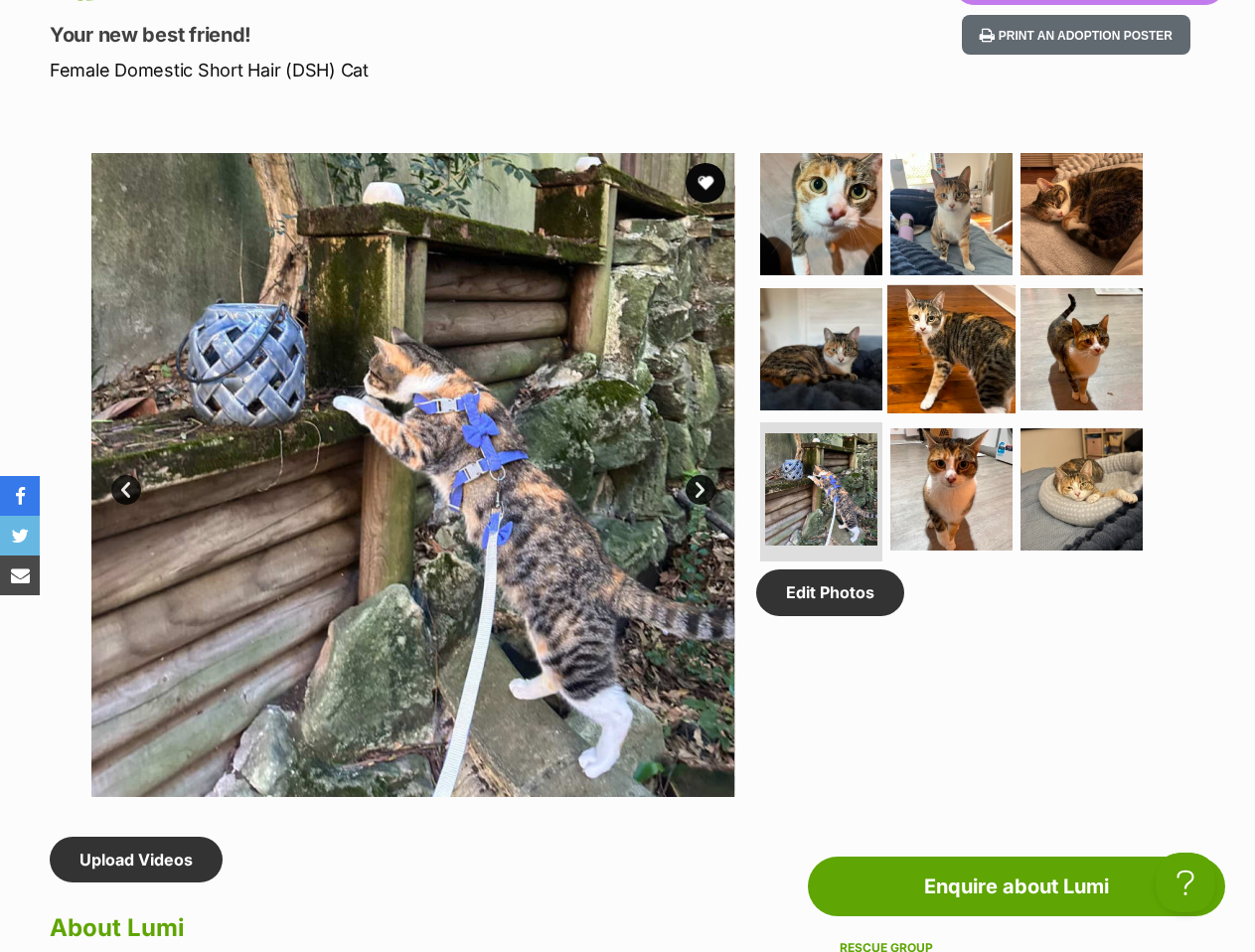 click at bounding box center (951, 348) 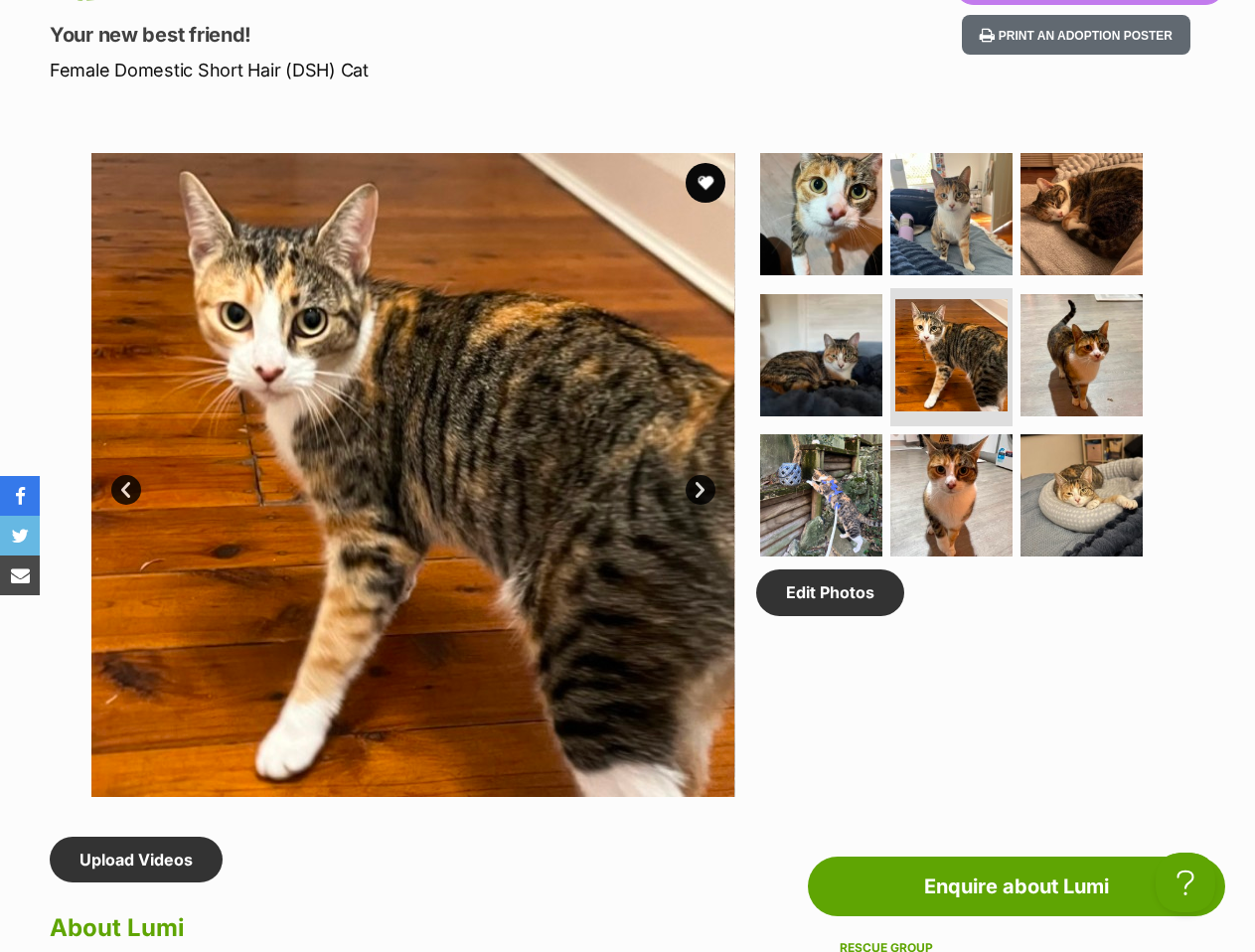 scroll, scrollTop: 0, scrollLeft: 0, axis: both 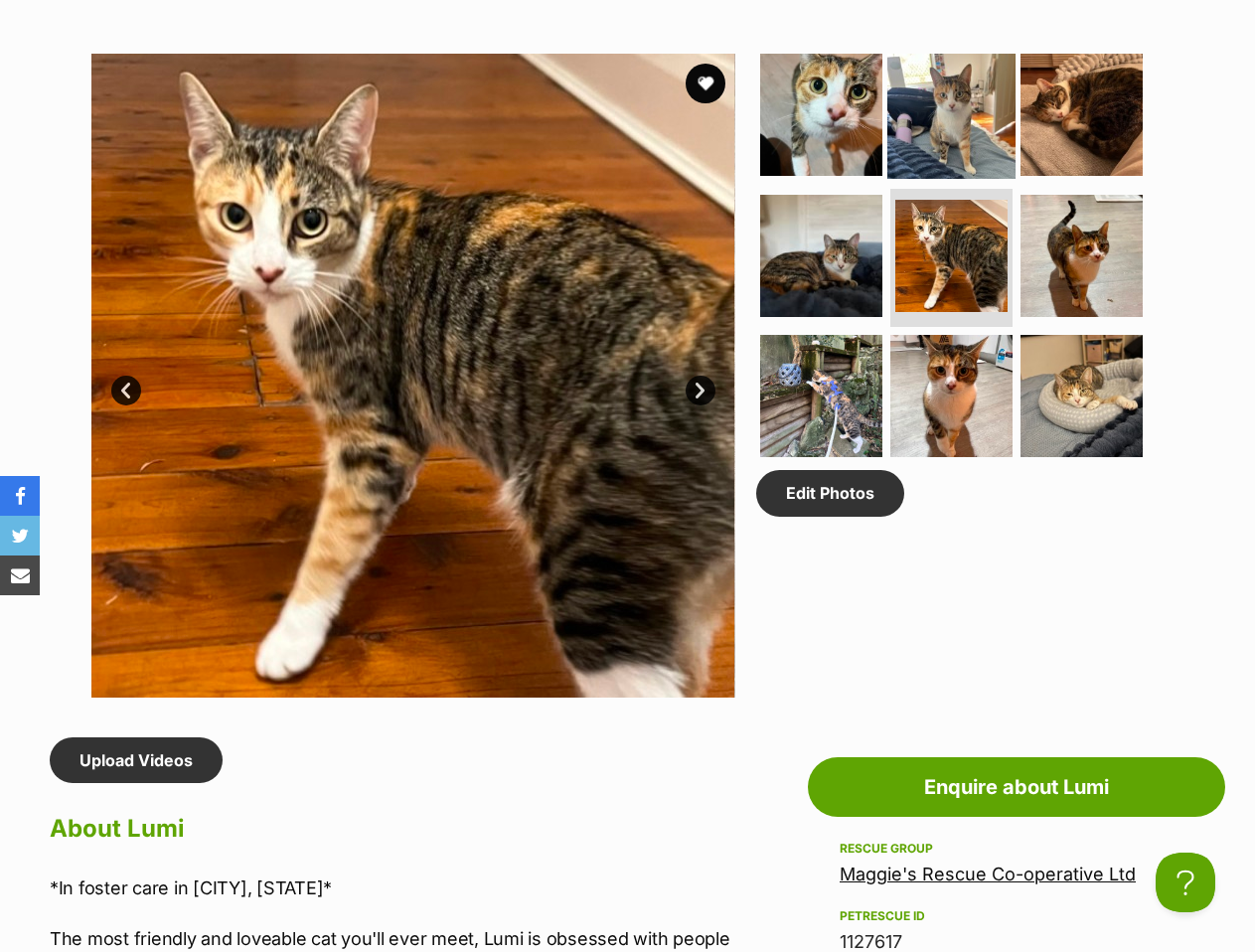 click at bounding box center [951, 114] 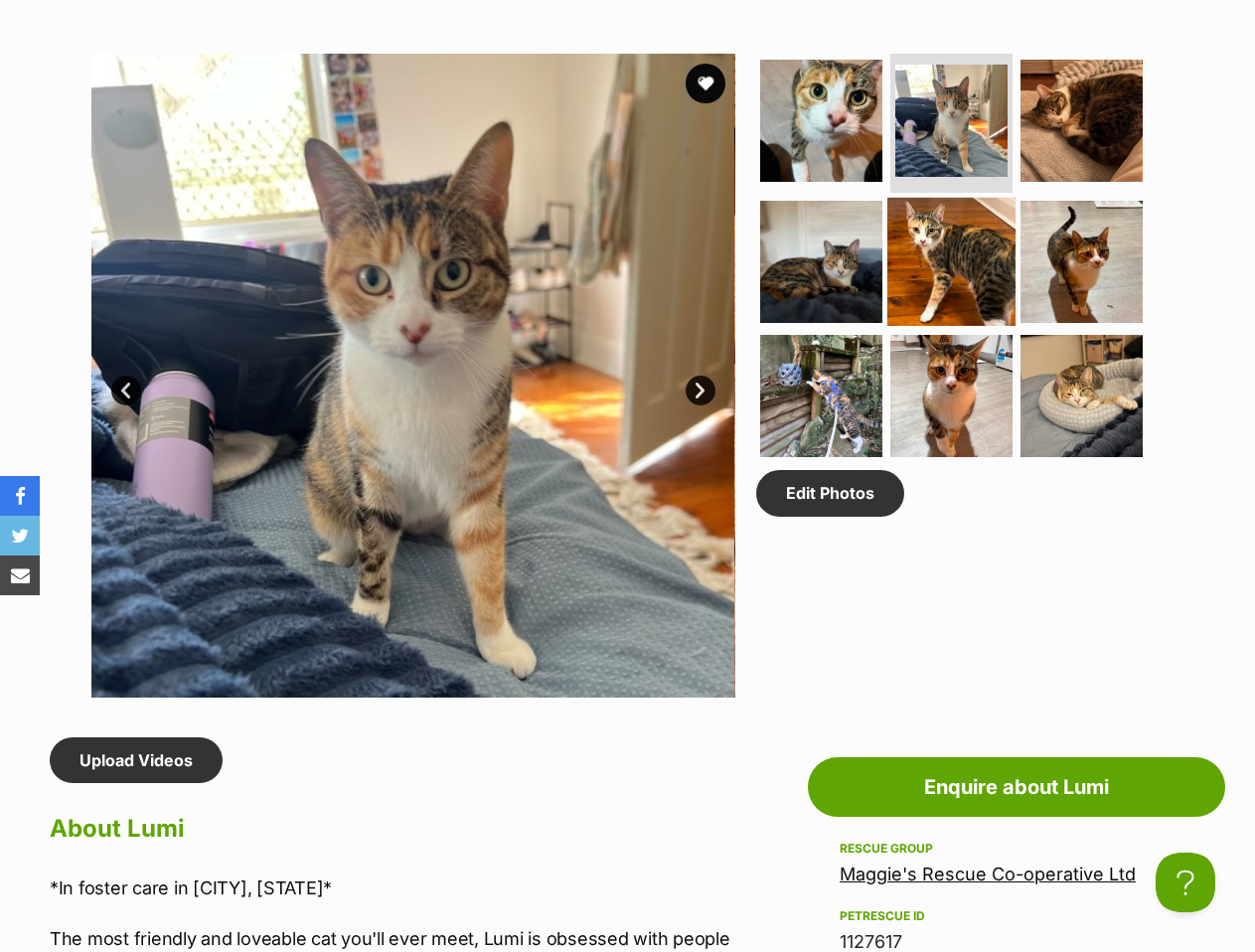 click at bounding box center (951, 260) 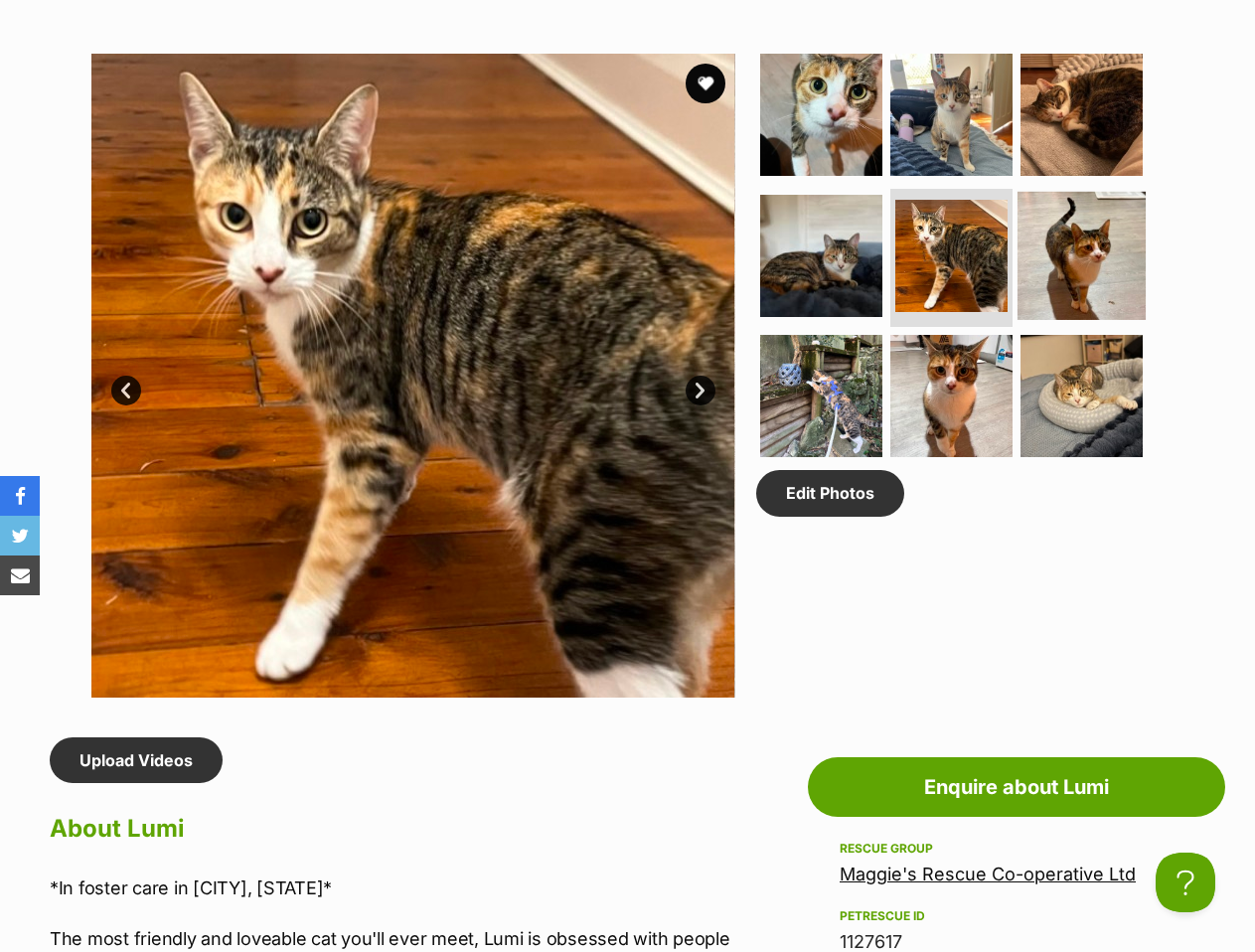 scroll, scrollTop: 0, scrollLeft: 0, axis: both 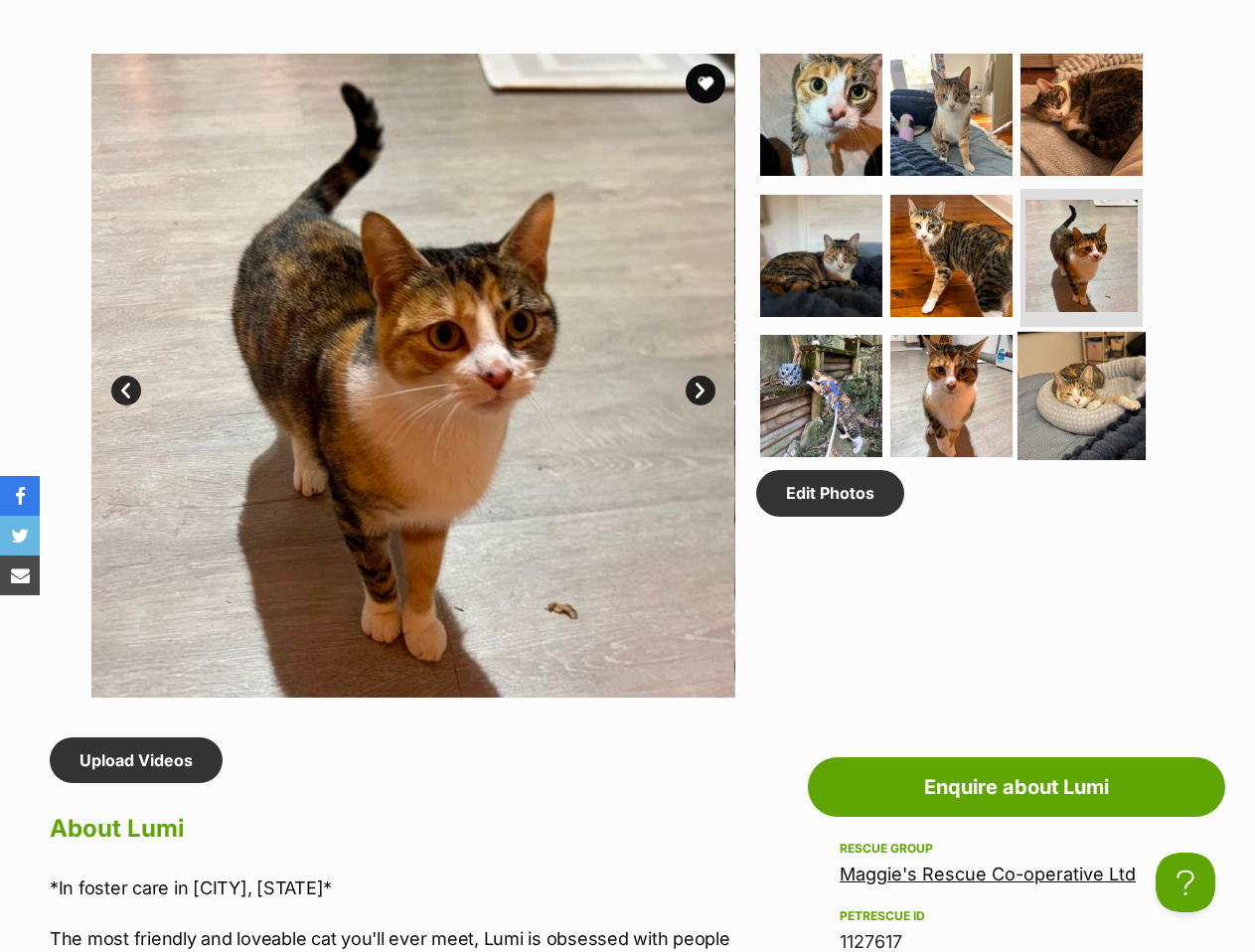 click at bounding box center [1081, 396] 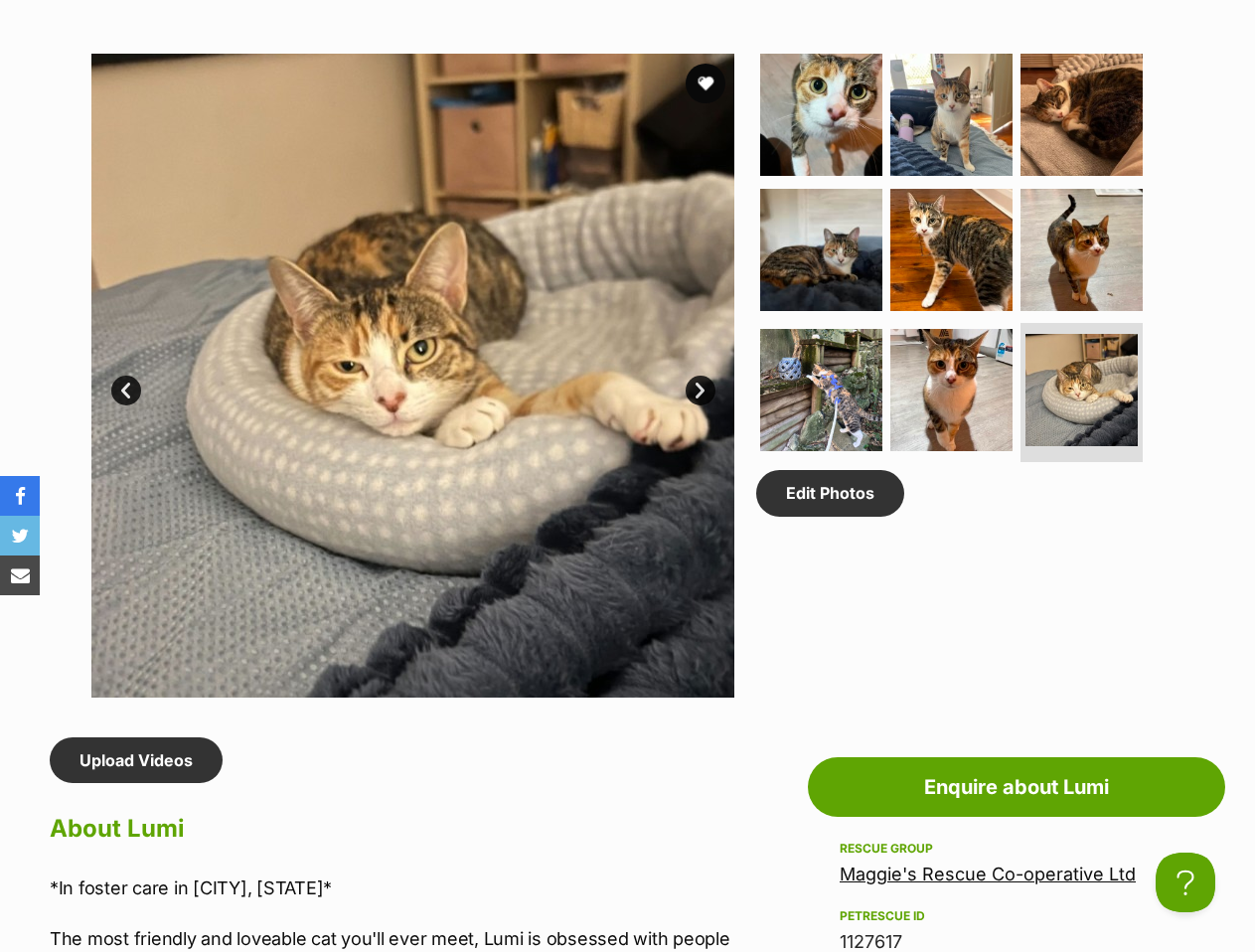 scroll, scrollTop: 0, scrollLeft: 0, axis: both 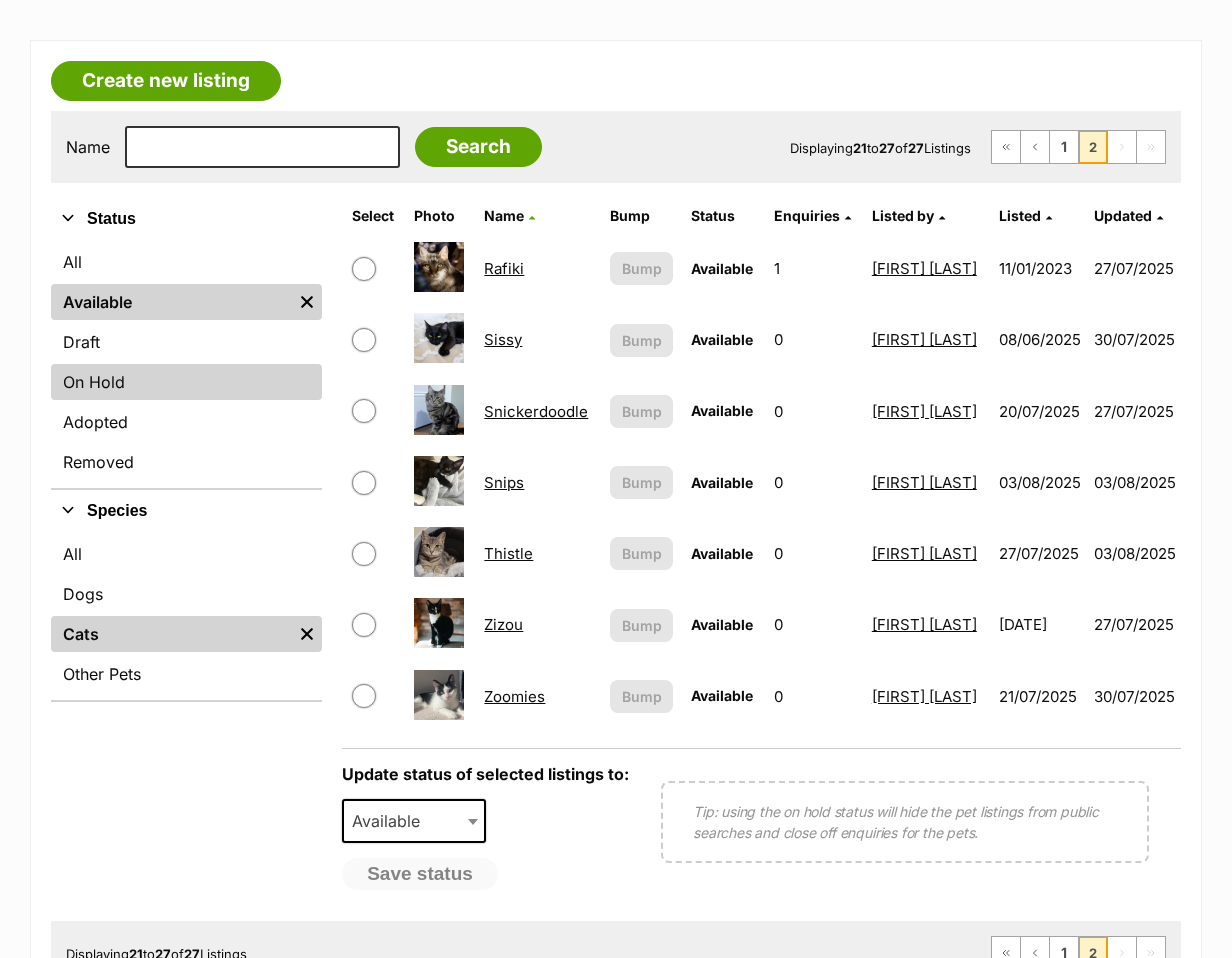 click on "On Hold" at bounding box center (186, 382) 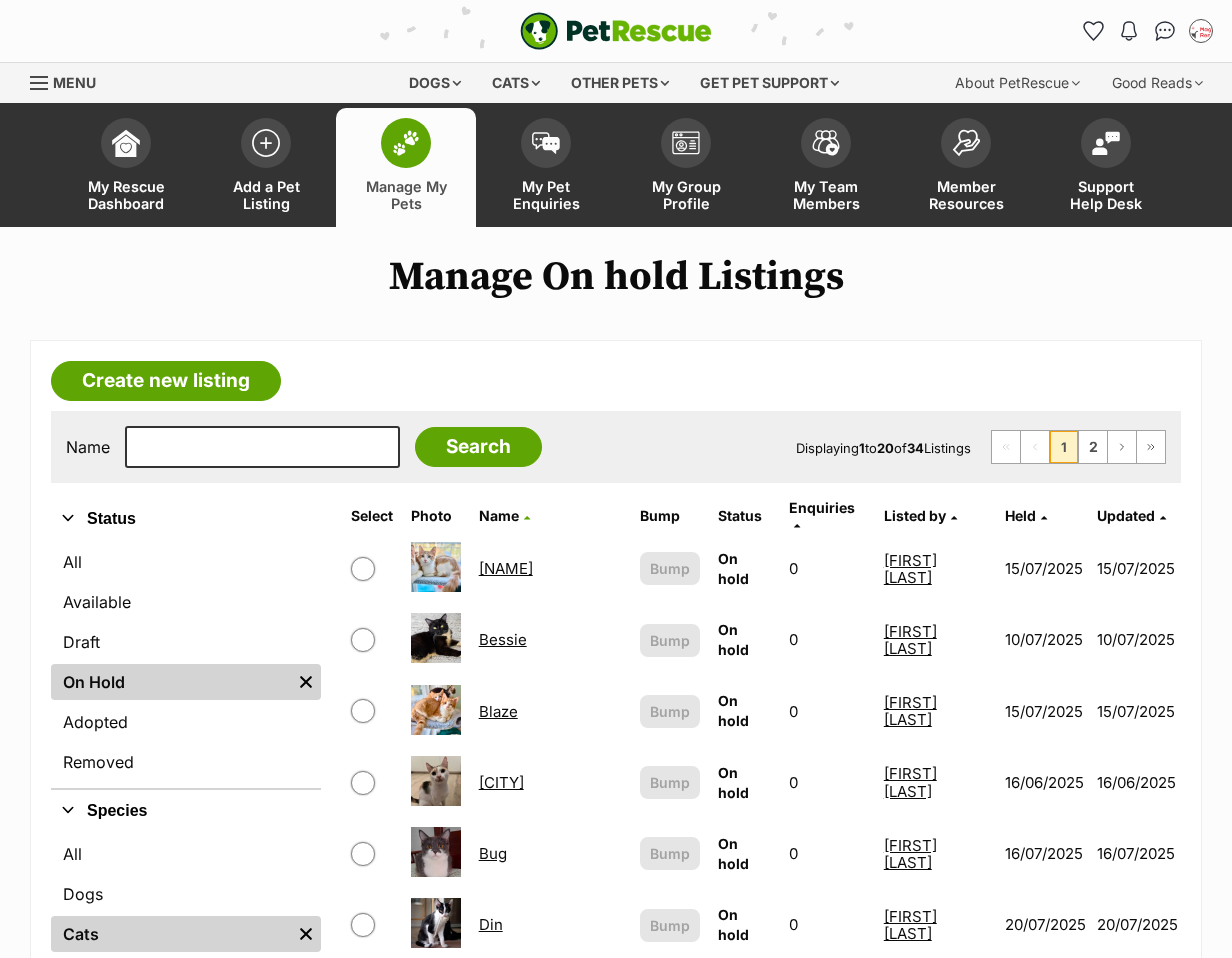 scroll, scrollTop: 0, scrollLeft: 0, axis: both 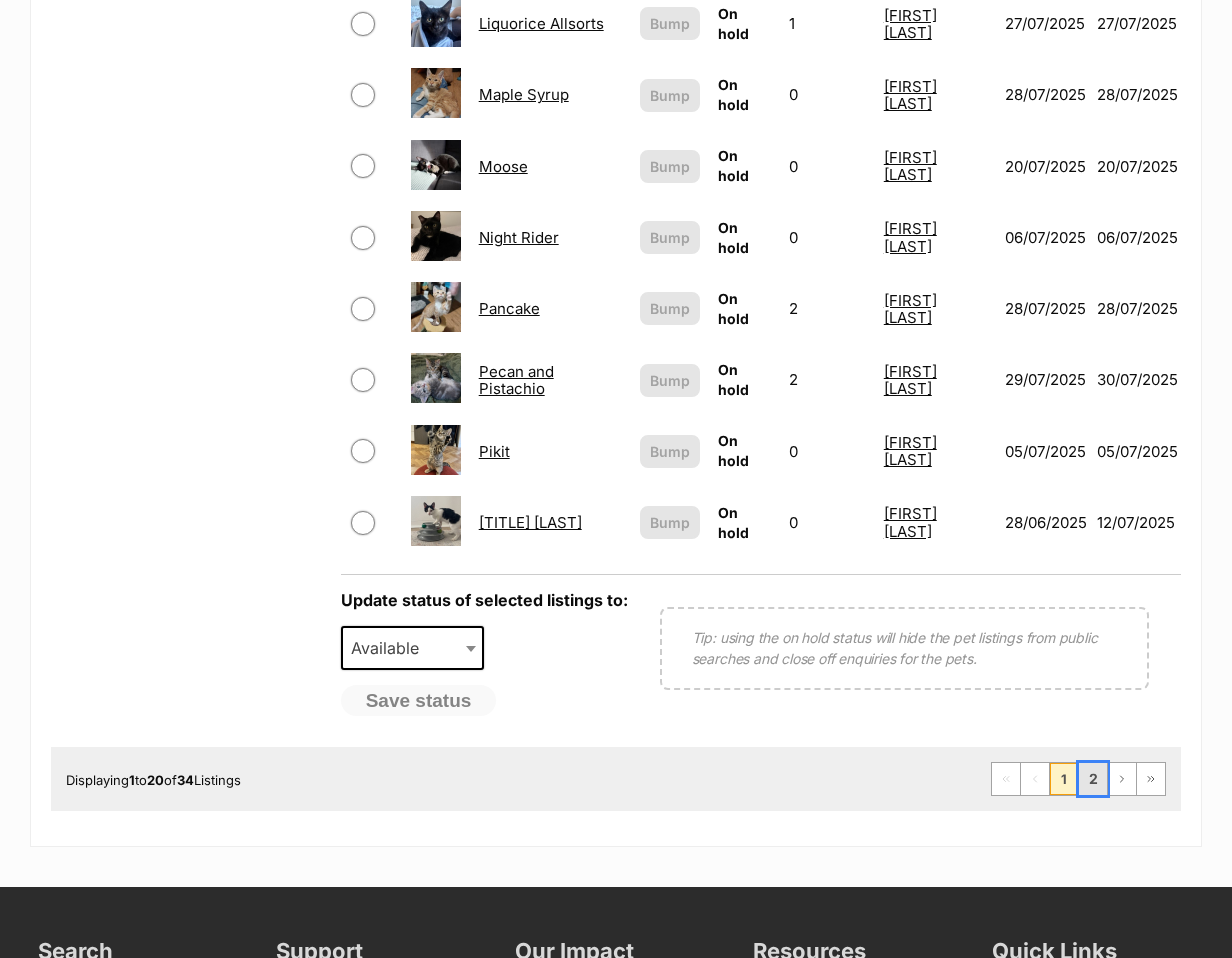 click on "2" at bounding box center (1093, 779) 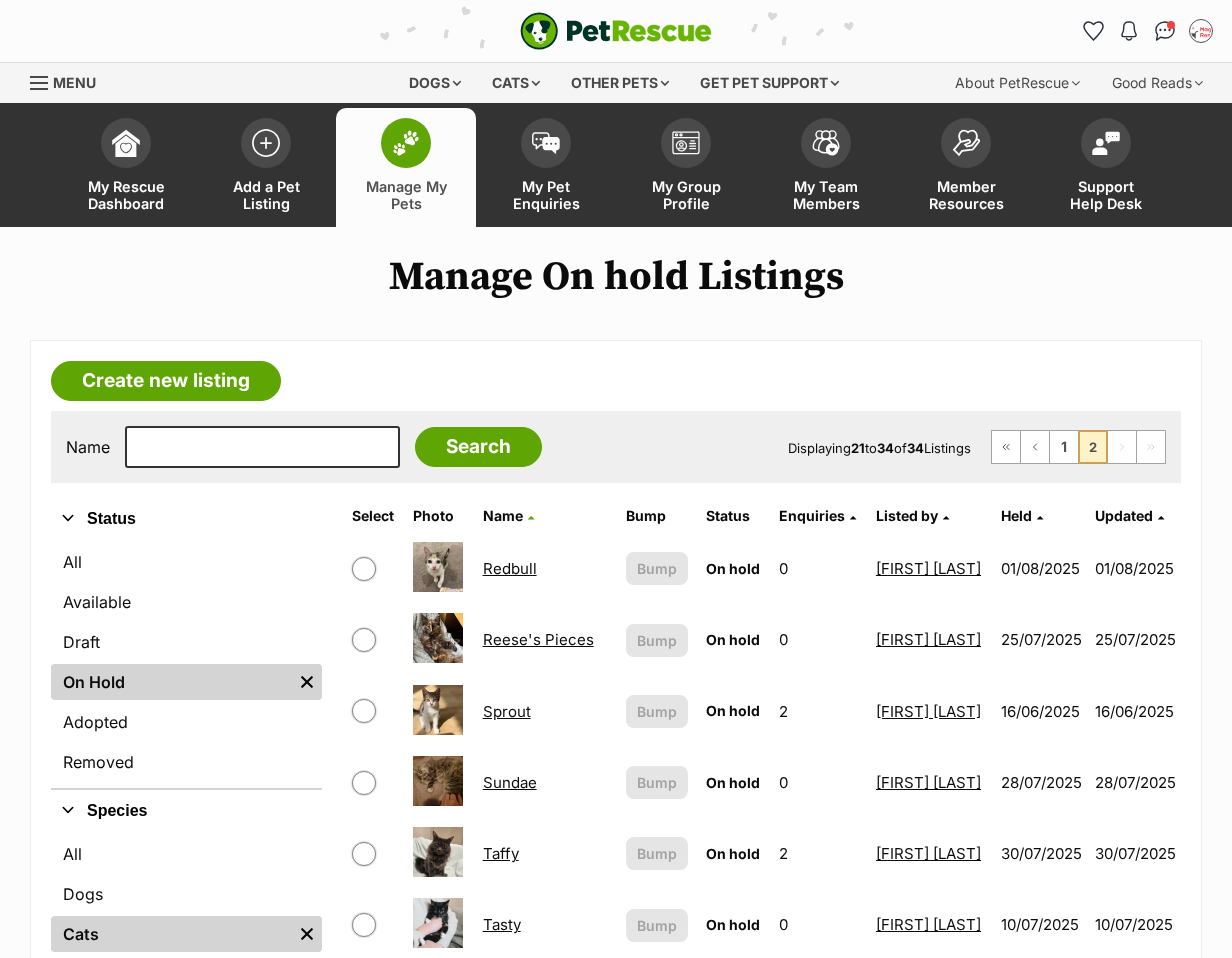 scroll, scrollTop: 300, scrollLeft: 0, axis: vertical 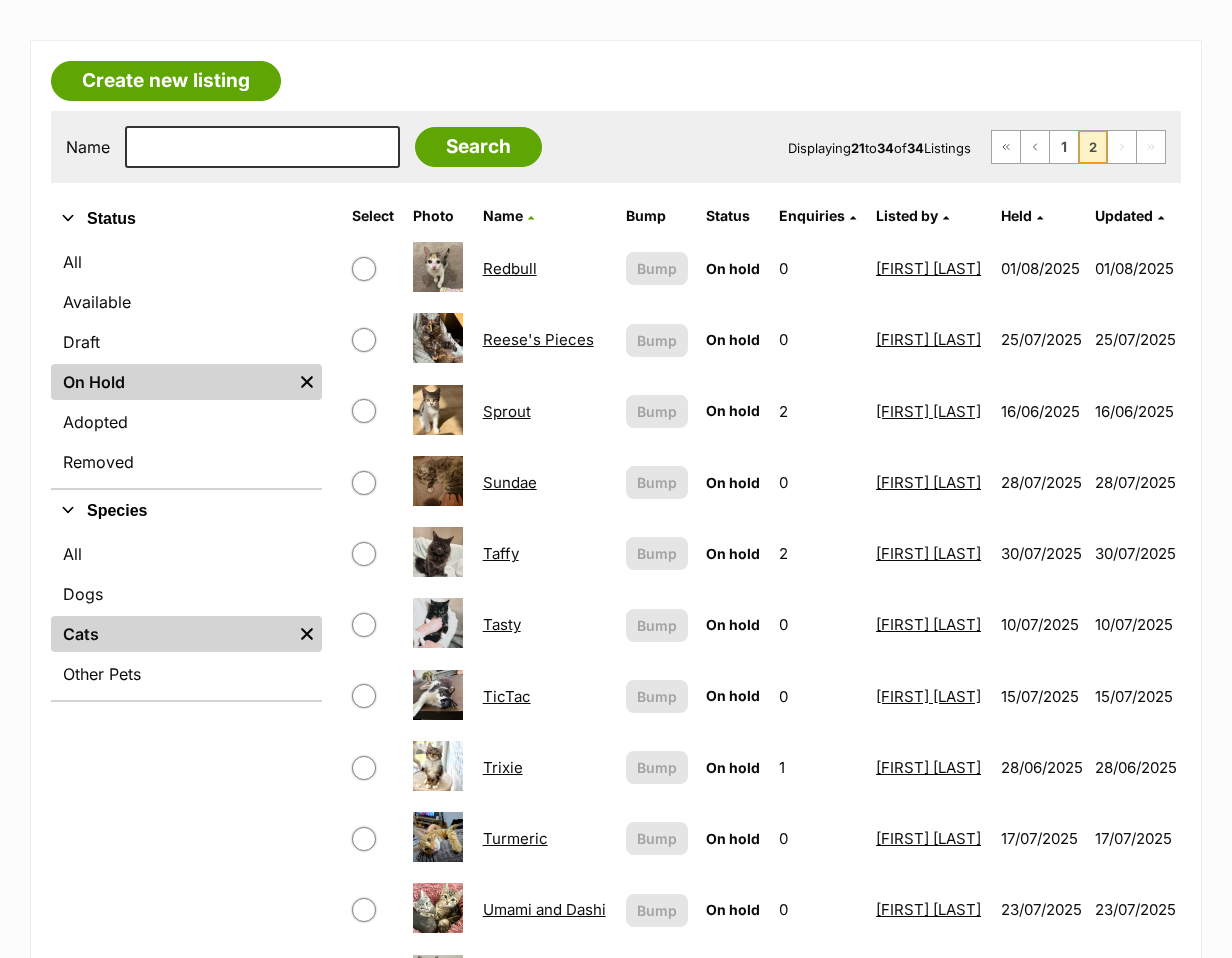 click on "Taffy" at bounding box center (501, 553) 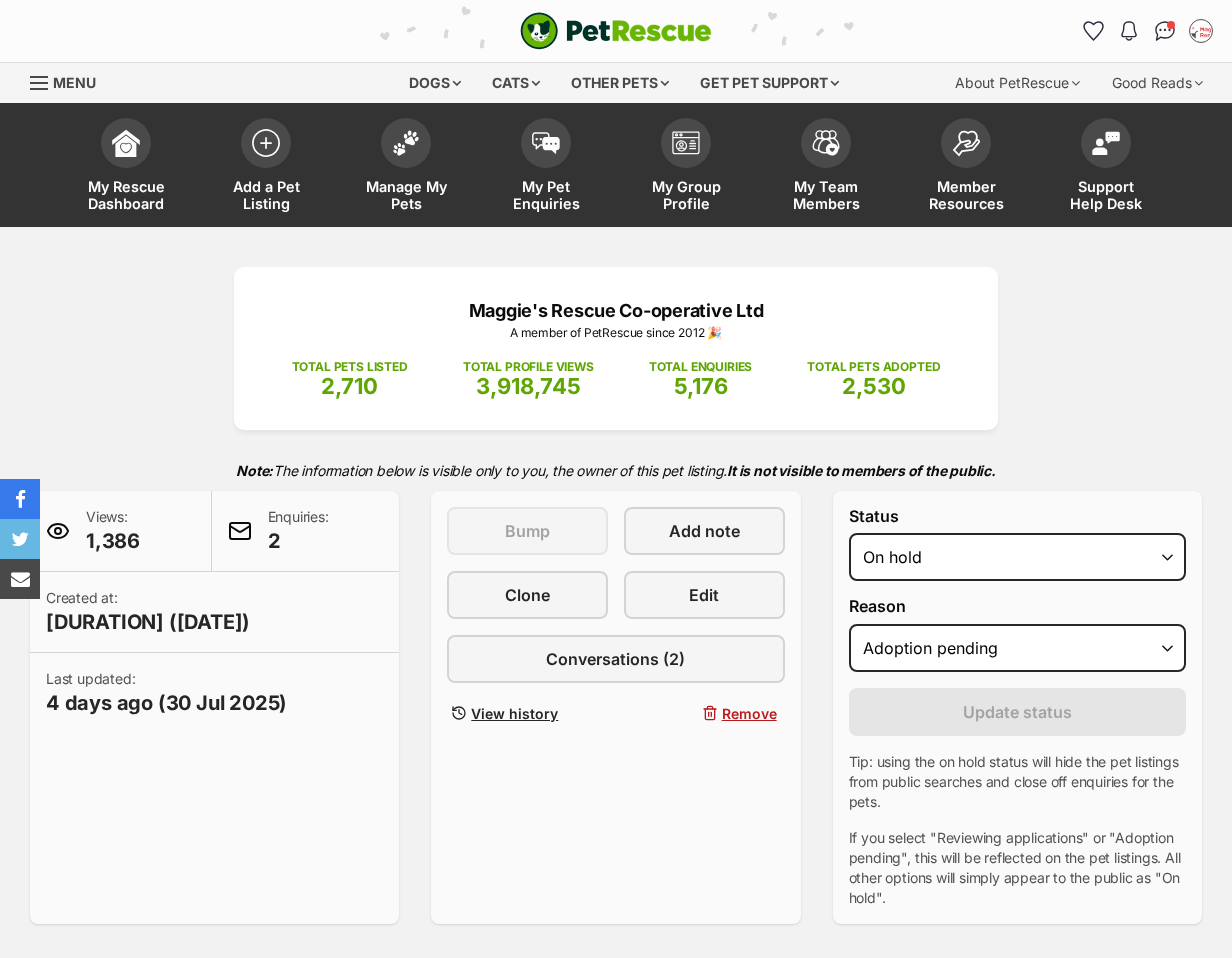 select on "adoption_pending" 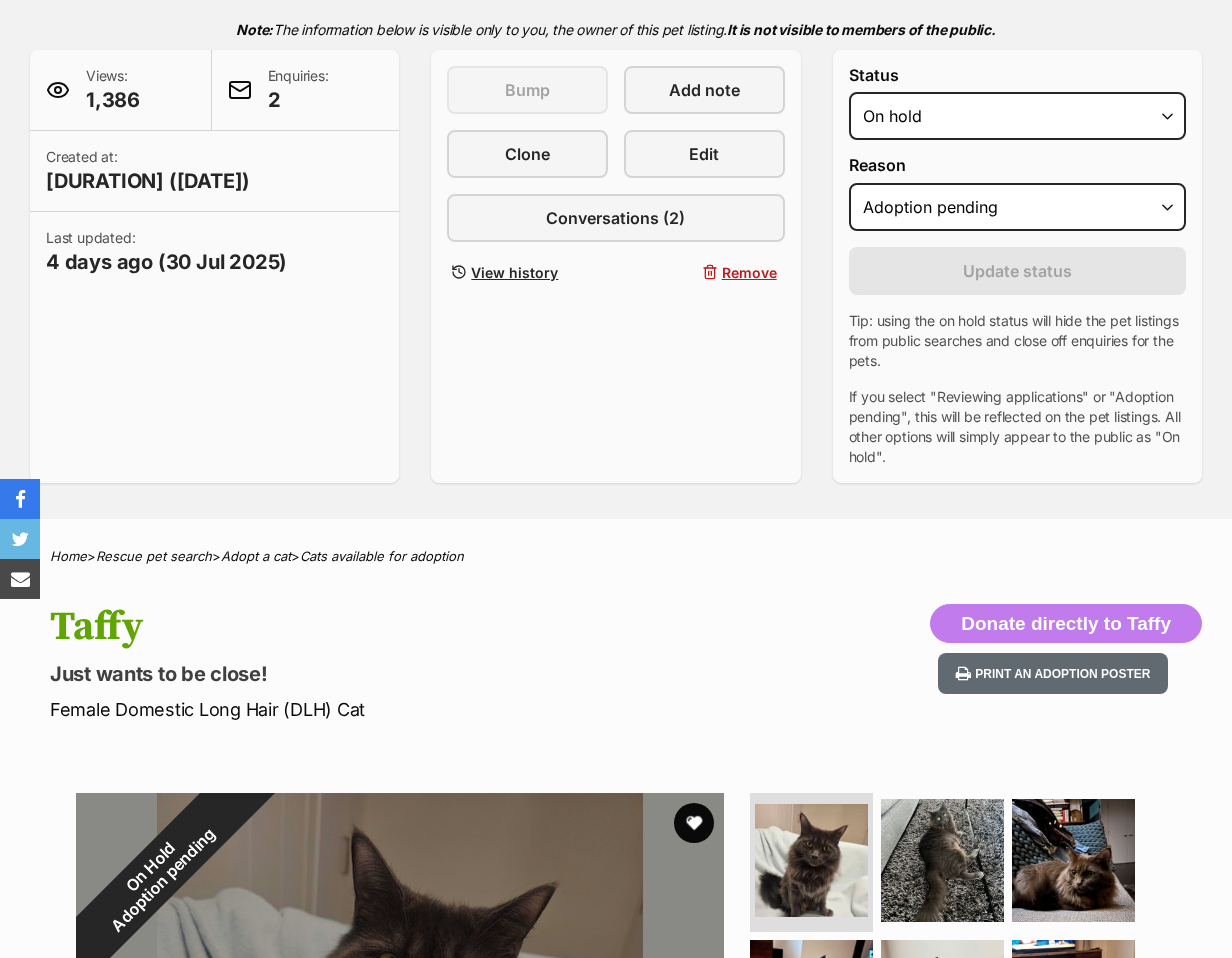 scroll, scrollTop: 0, scrollLeft: 0, axis: both 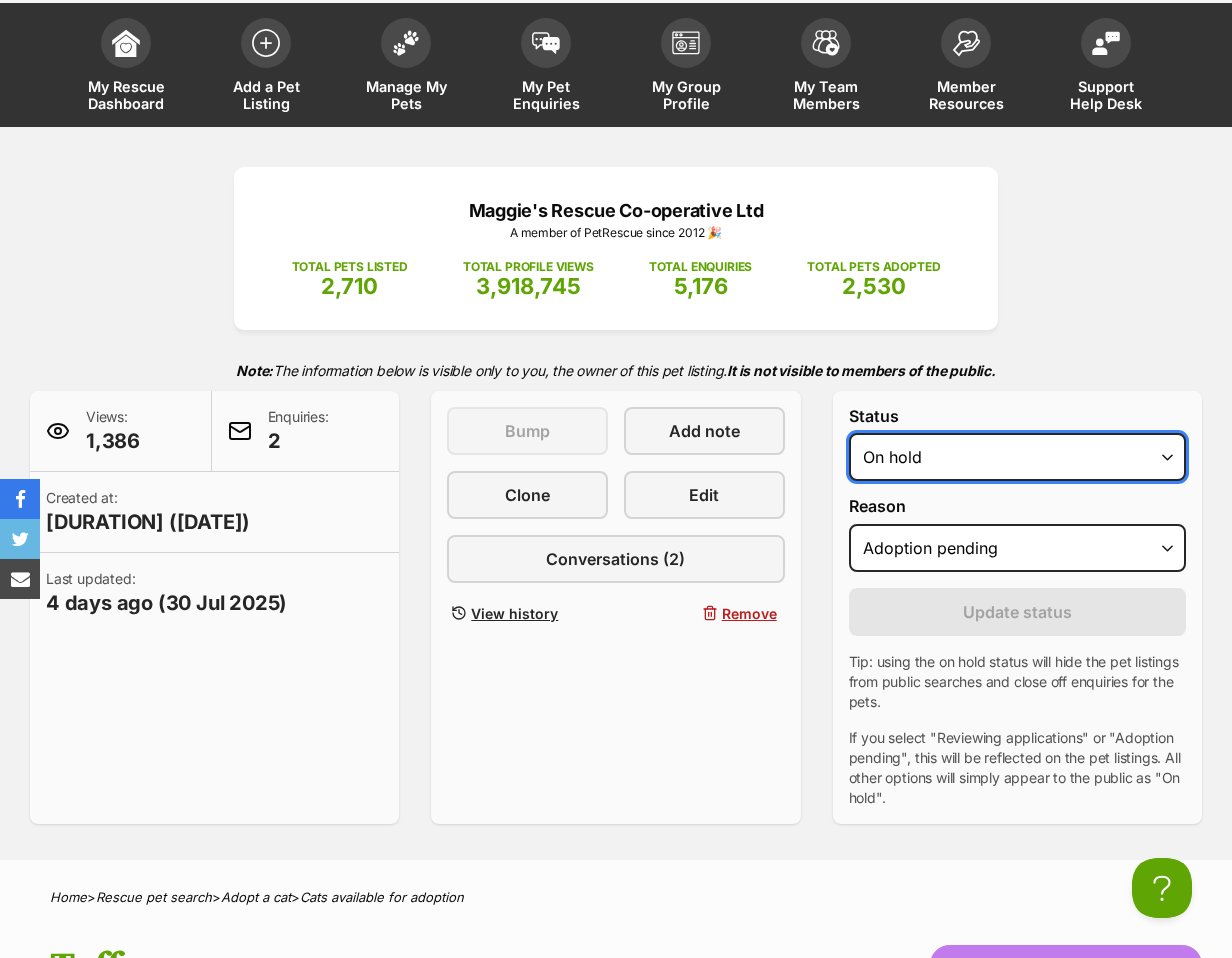 click on "Draft - not available as listing has enquires
Available
On hold
Adopted" at bounding box center (1017, 457) 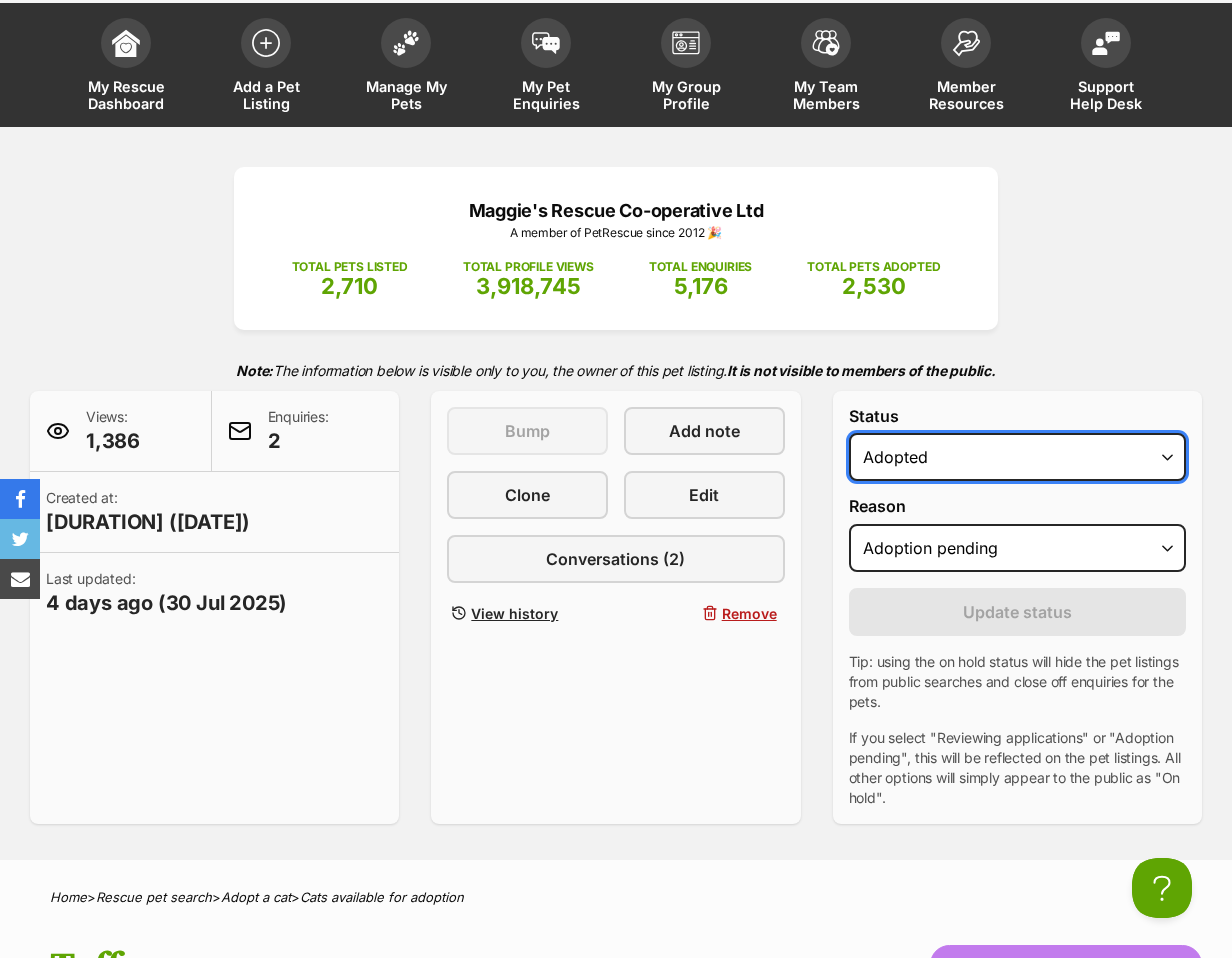 click on "Draft - not available as listing has enquires
Available
On hold
Adopted" at bounding box center [1017, 457] 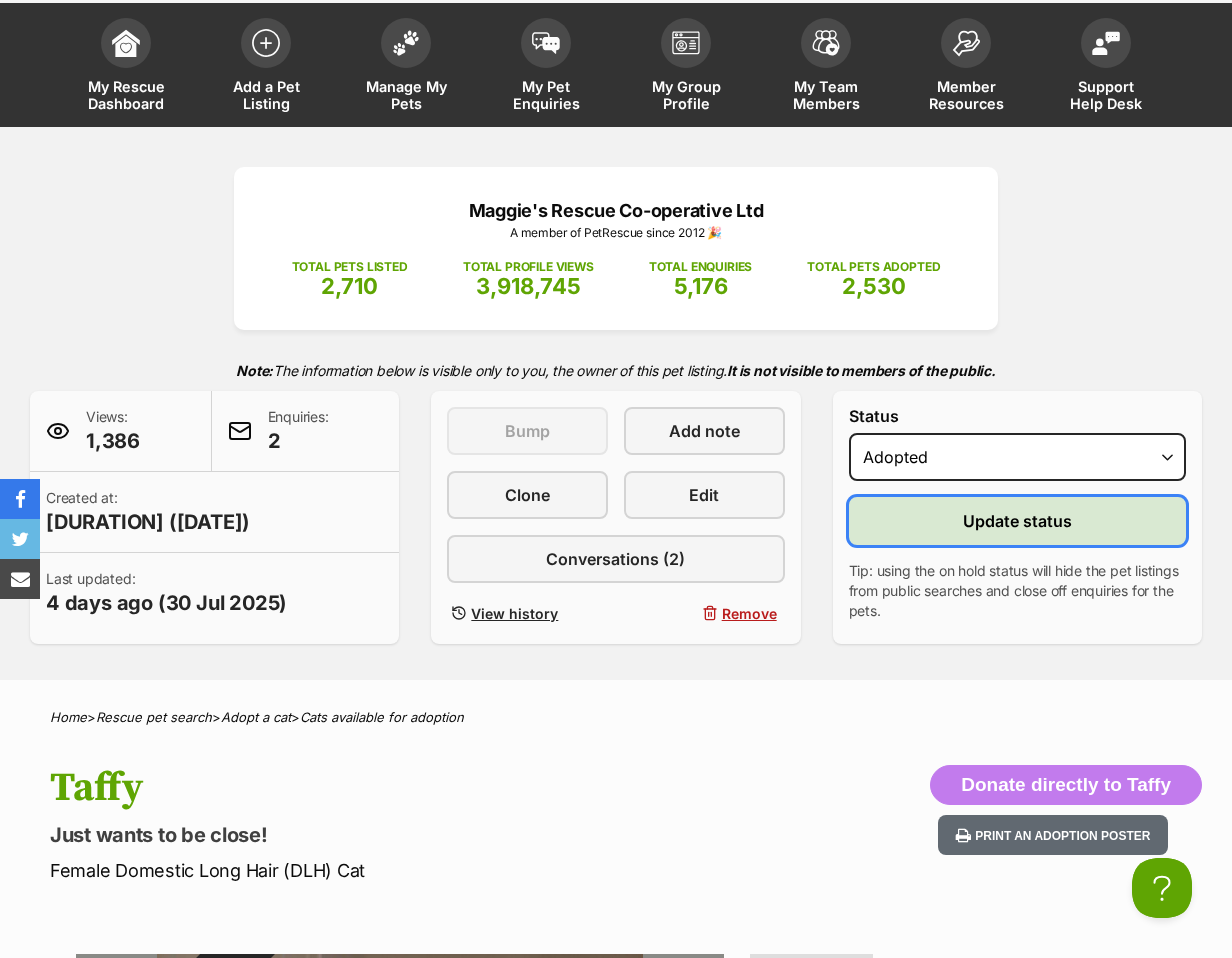 scroll, scrollTop: 0, scrollLeft: 0, axis: both 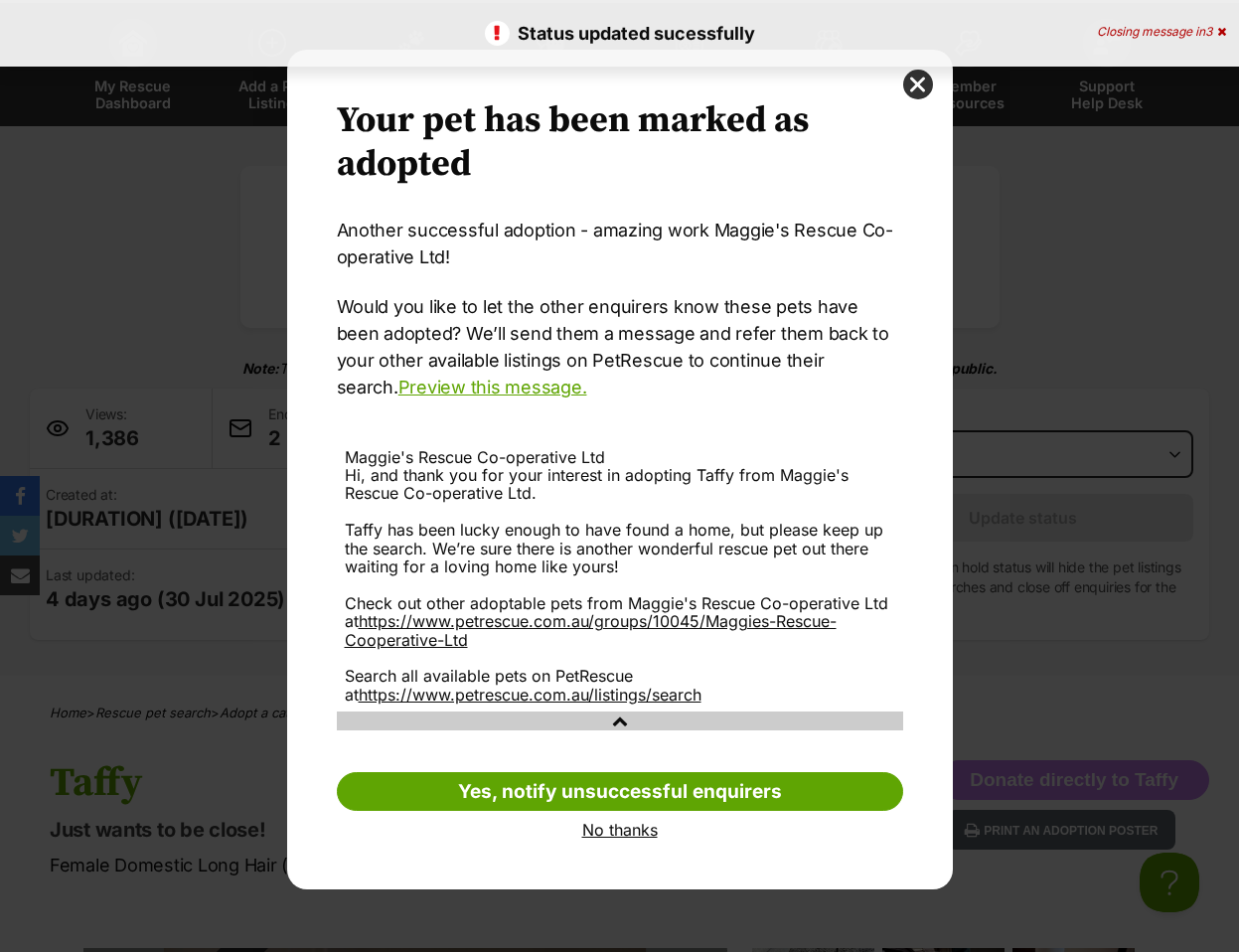click on "No thanks" at bounding box center (620, 830) 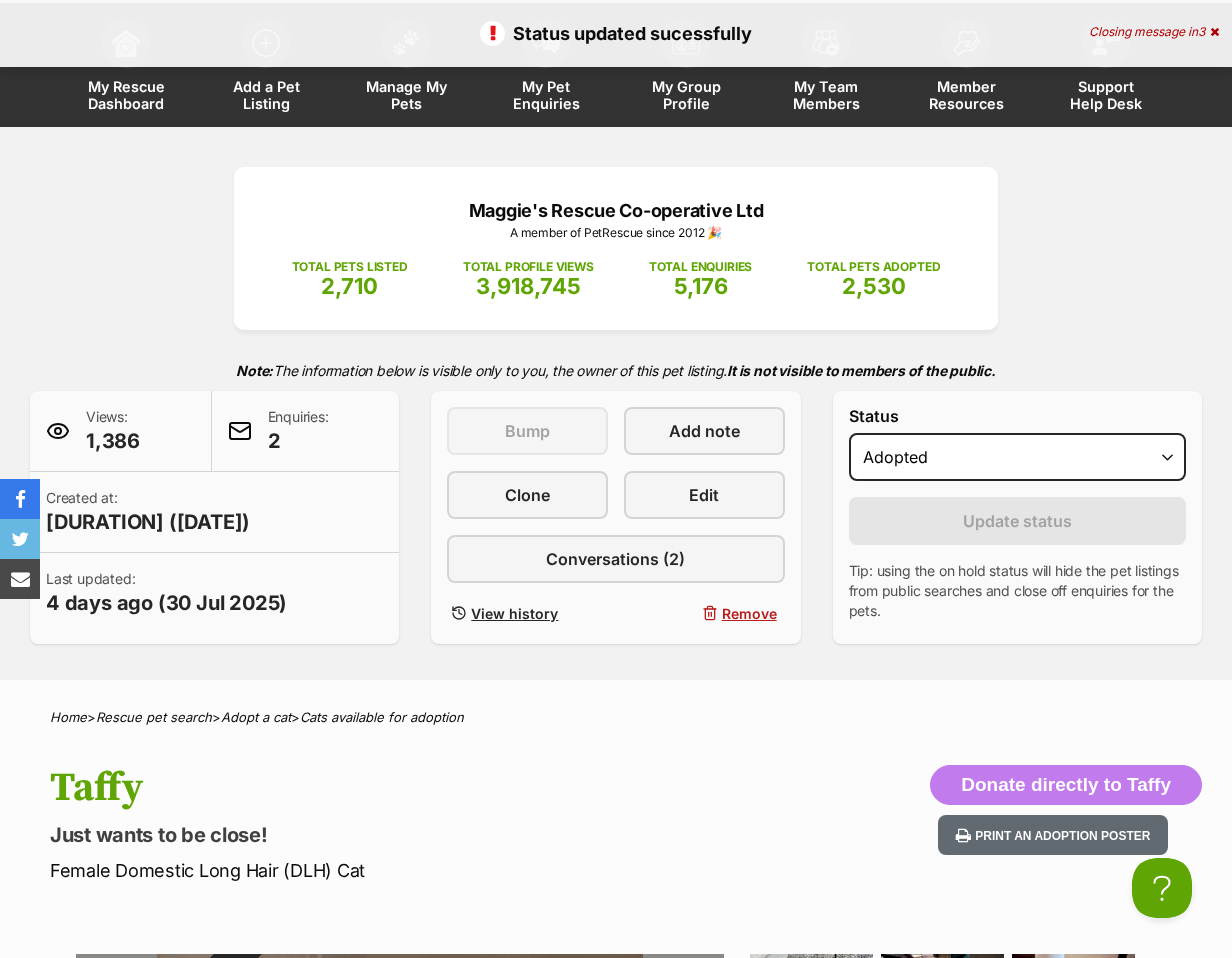 scroll, scrollTop: 0, scrollLeft: 0, axis: both 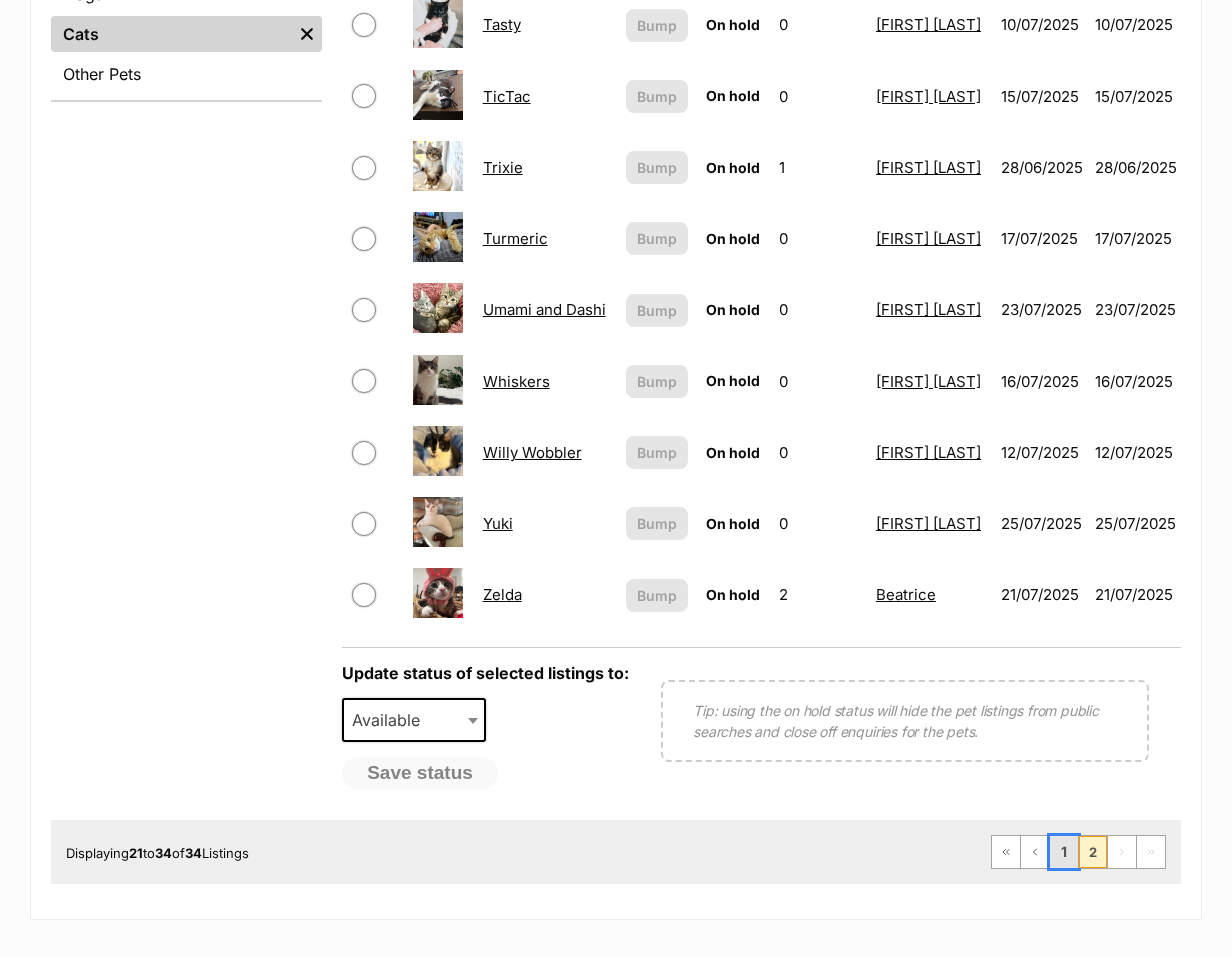 click on "1" at bounding box center (1064, 852) 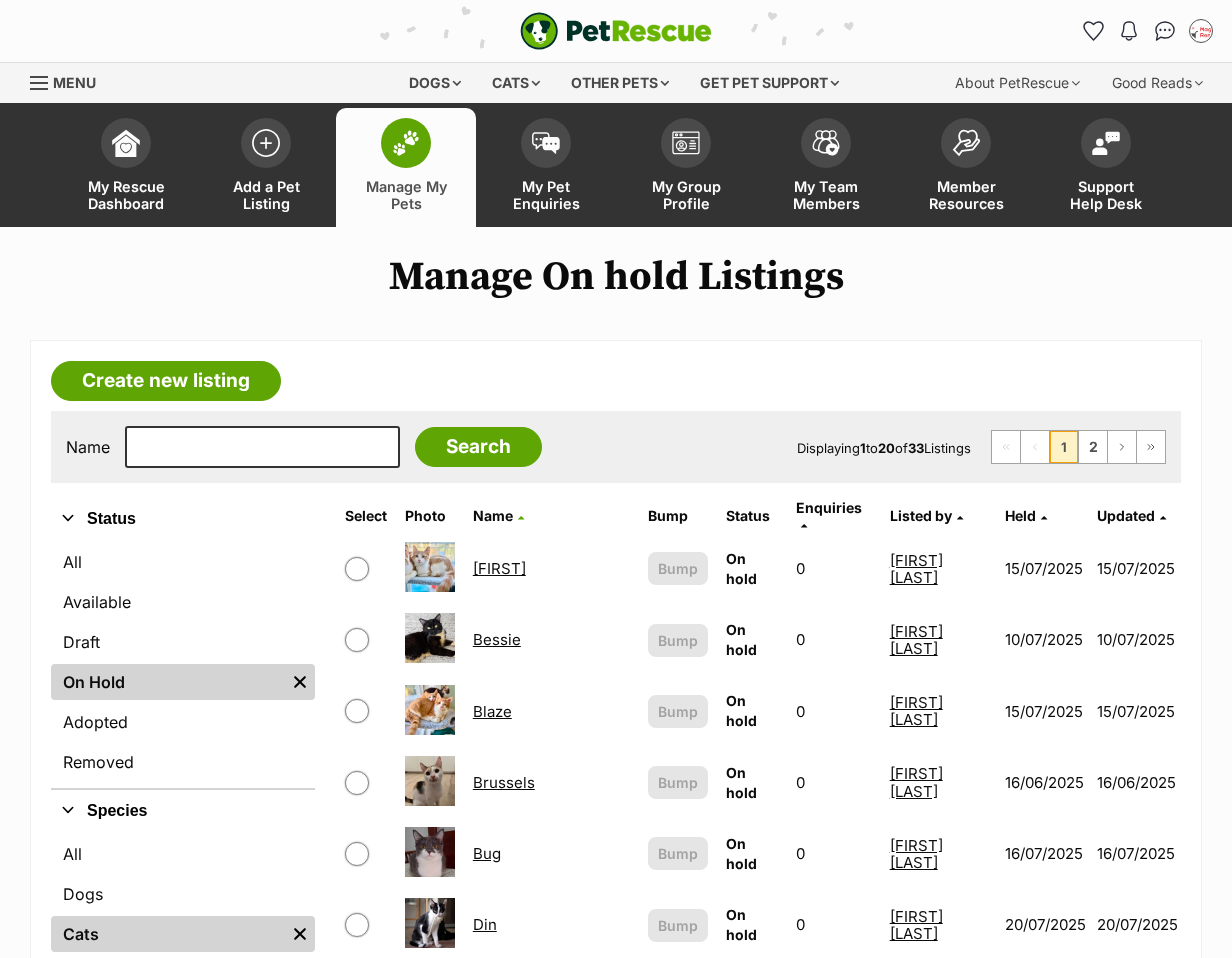 scroll, scrollTop: 0, scrollLeft: 0, axis: both 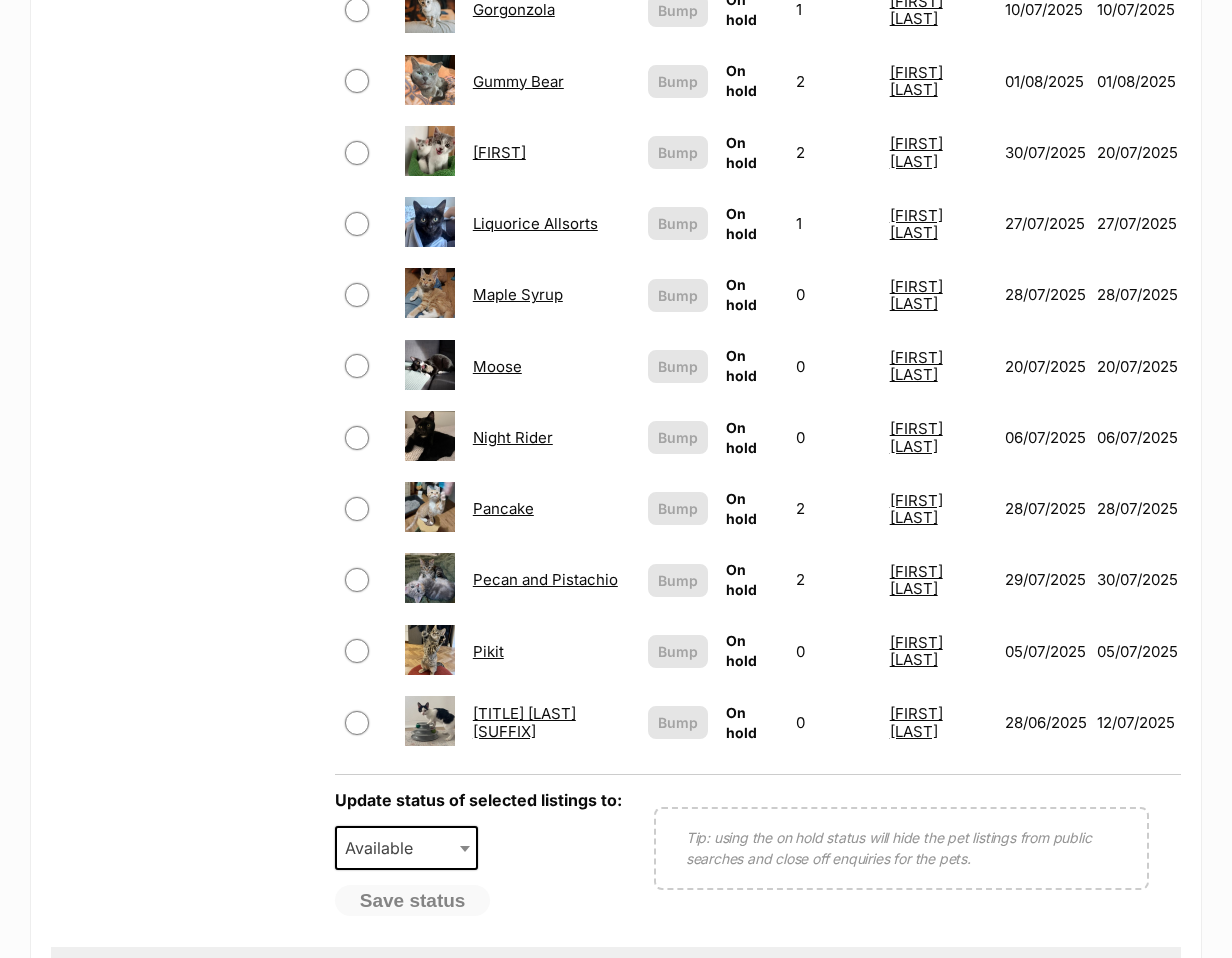 click on "Refine your search
Status
All
Available
Draft
On Hold
Remove filter
Adopted
Removed
Species
All
Dogs
Cats
Remove filter
Other Pets" at bounding box center [183, 122] 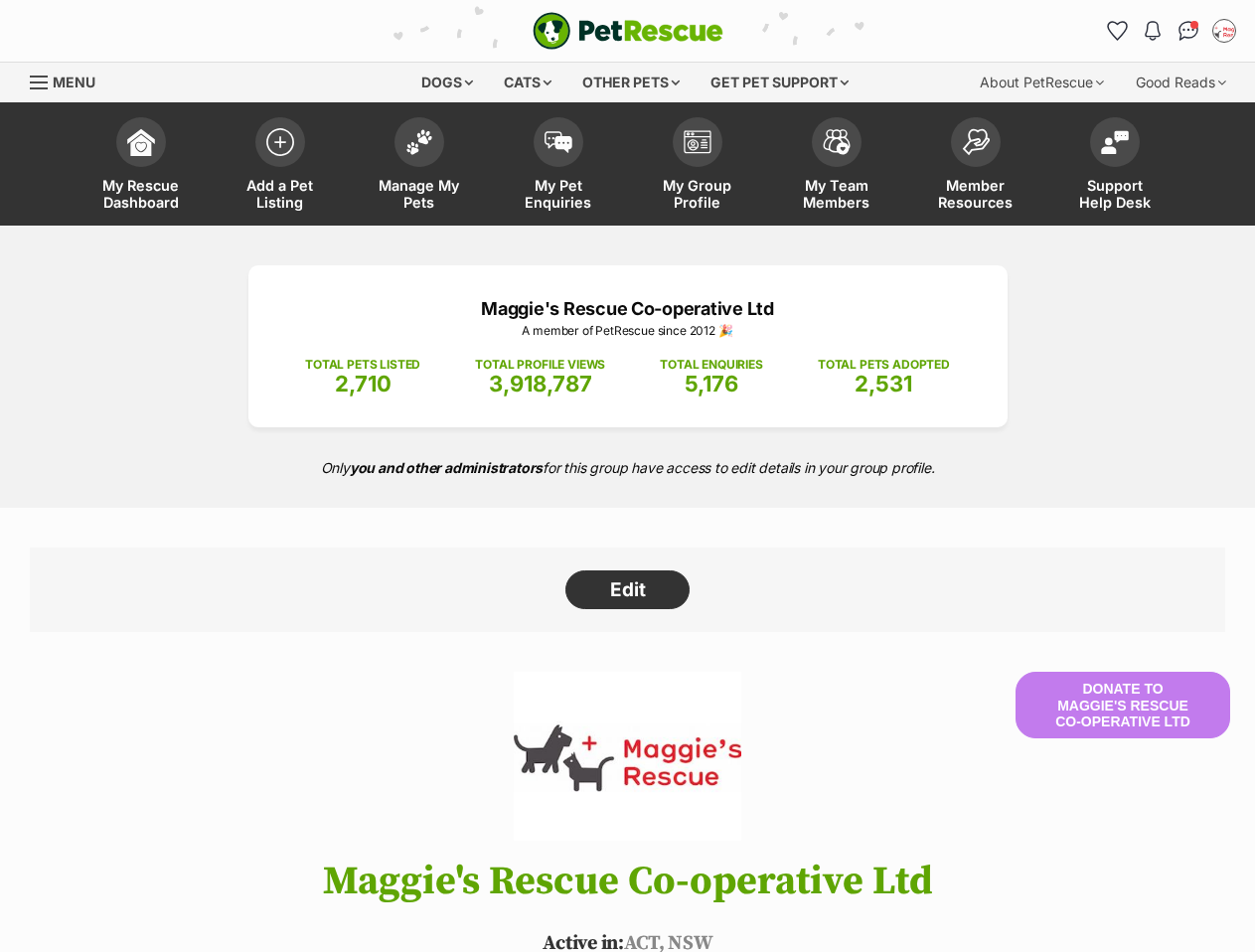 scroll, scrollTop: 497, scrollLeft: 0, axis: vertical 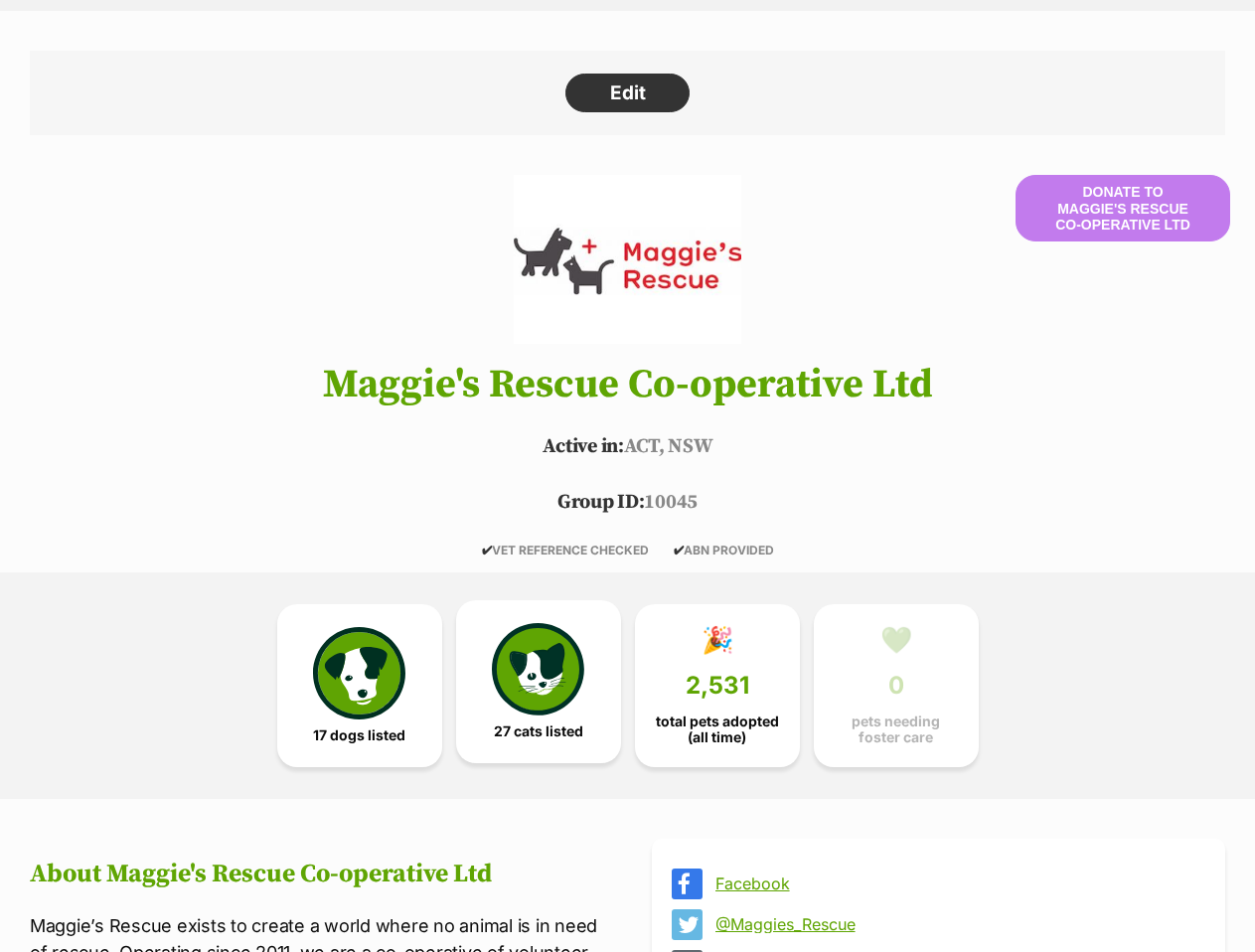 click on "27 cats listed" at bounding box center [539, 682] 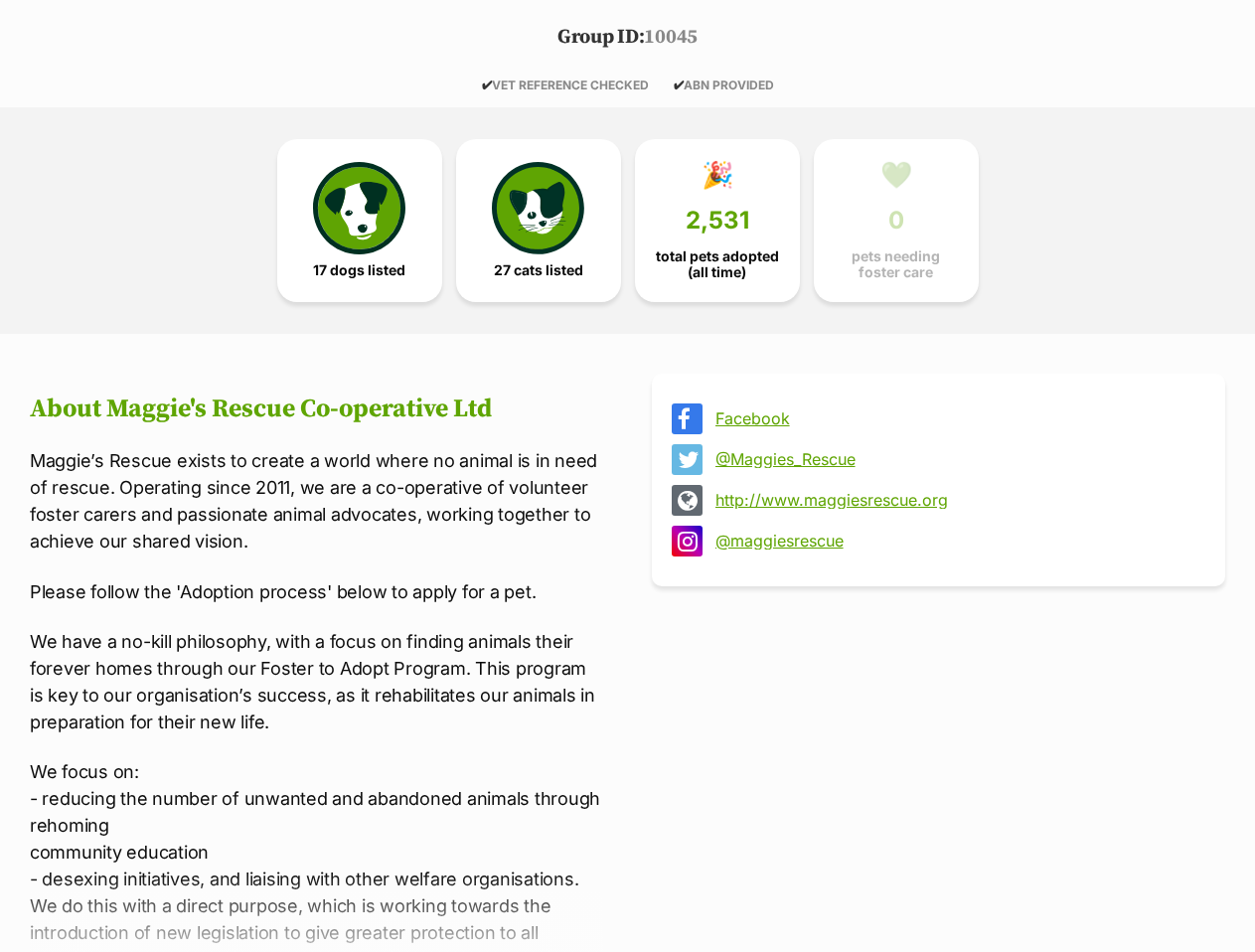 scroll, scrollTop: 2246, scrollLeft: 0, axis: vertical 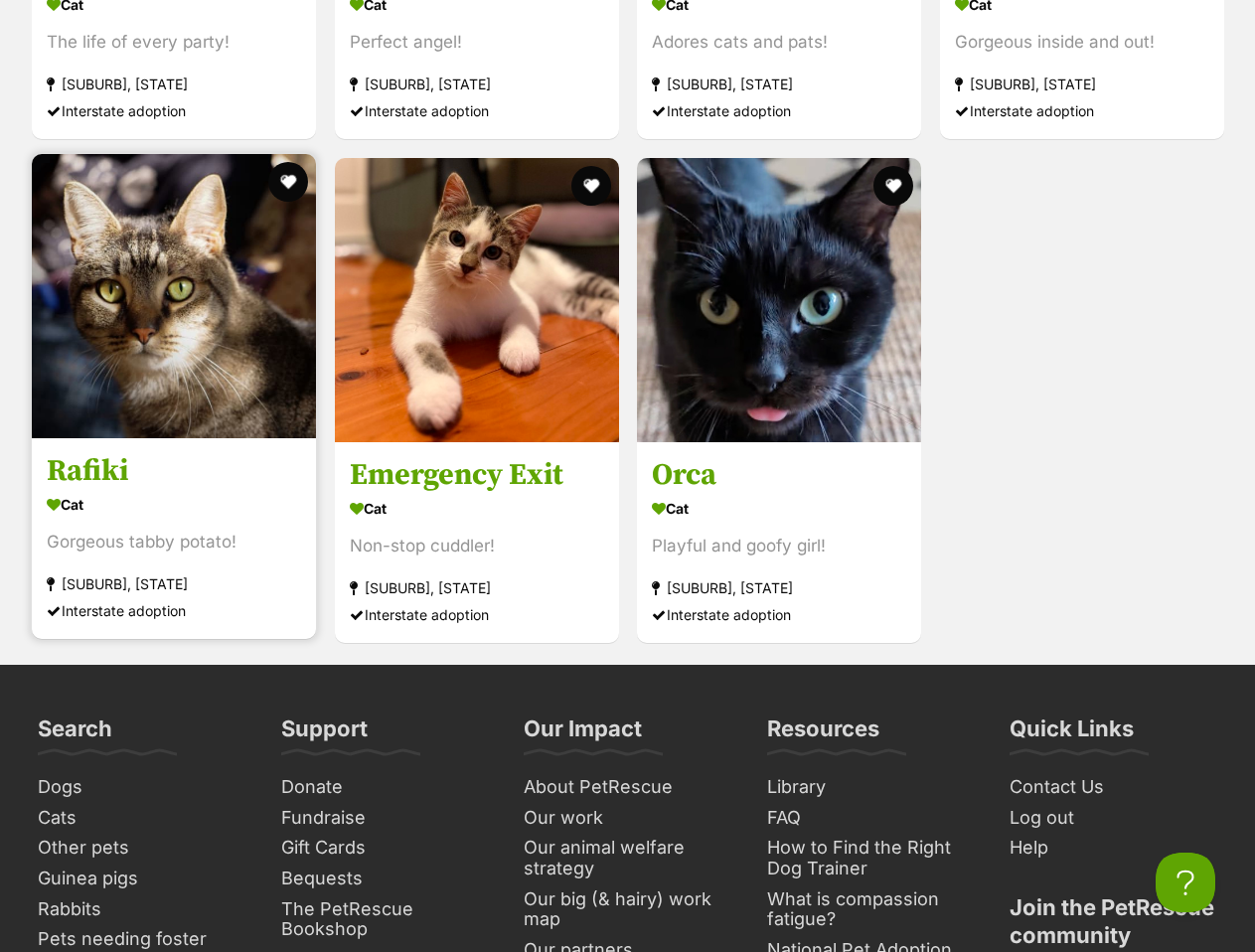 click at bounding box center (174, 296) 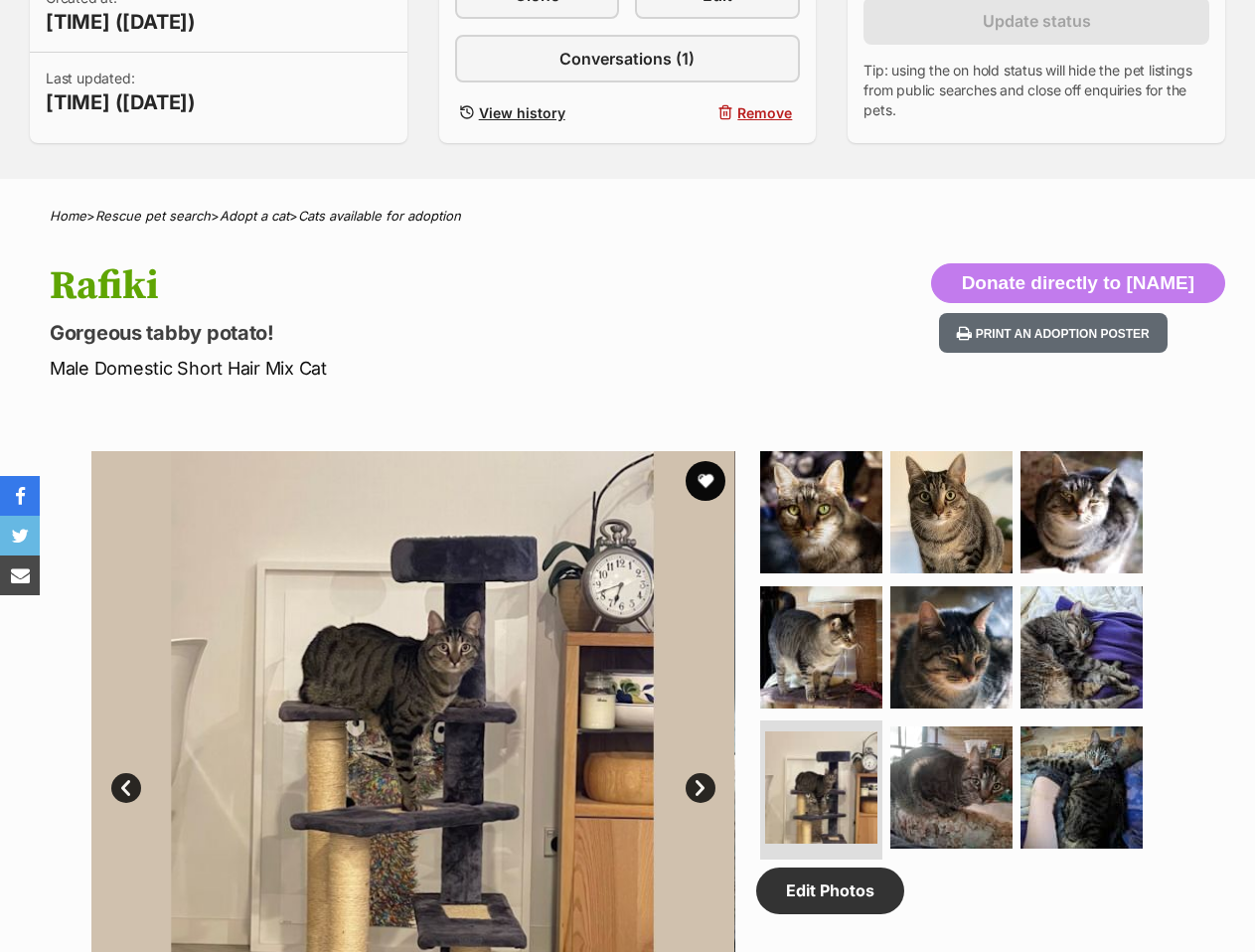 scroll, scrollTop: 596, scrollLeft: 0, axis: vertical 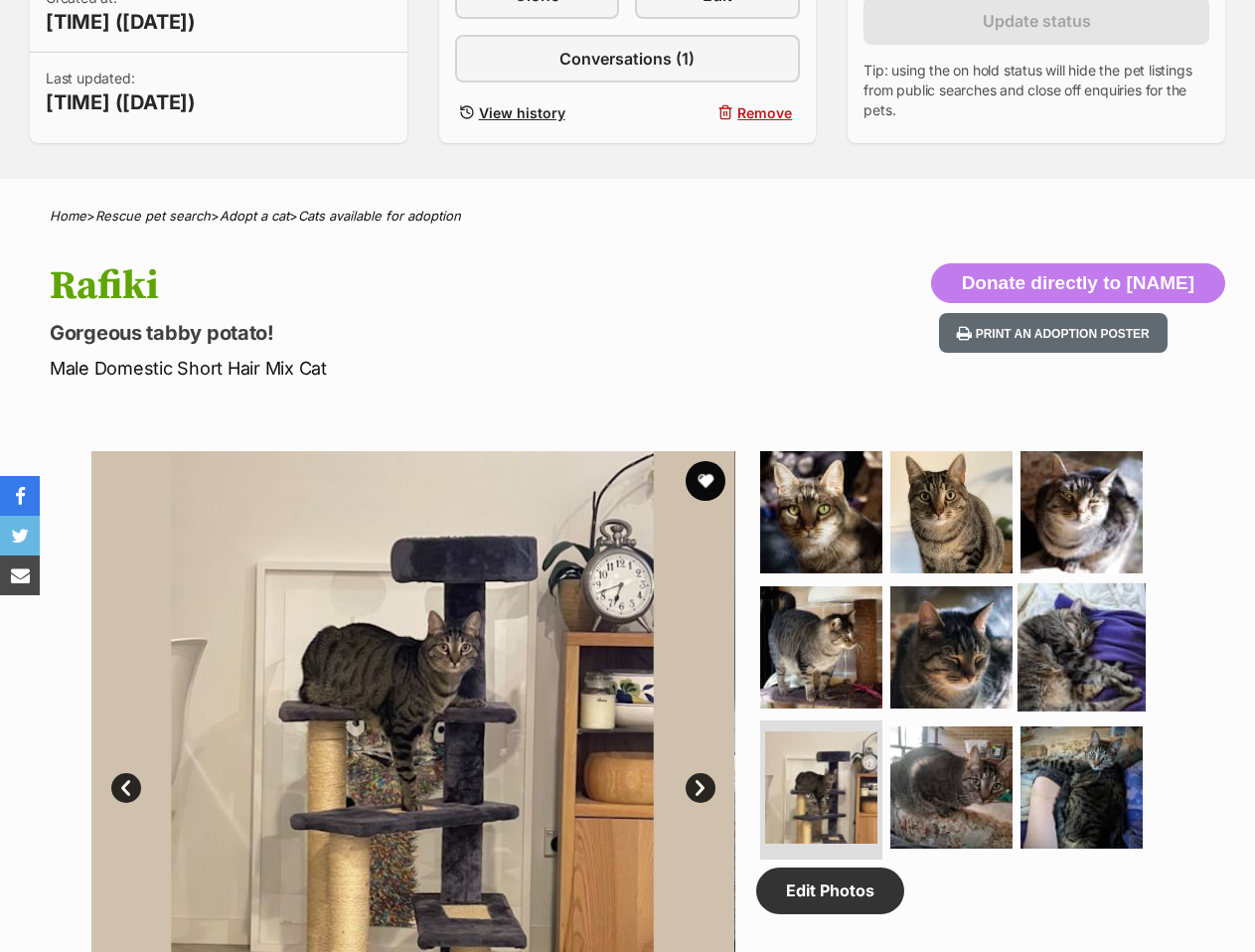 click at bounding box center [1081, 646] 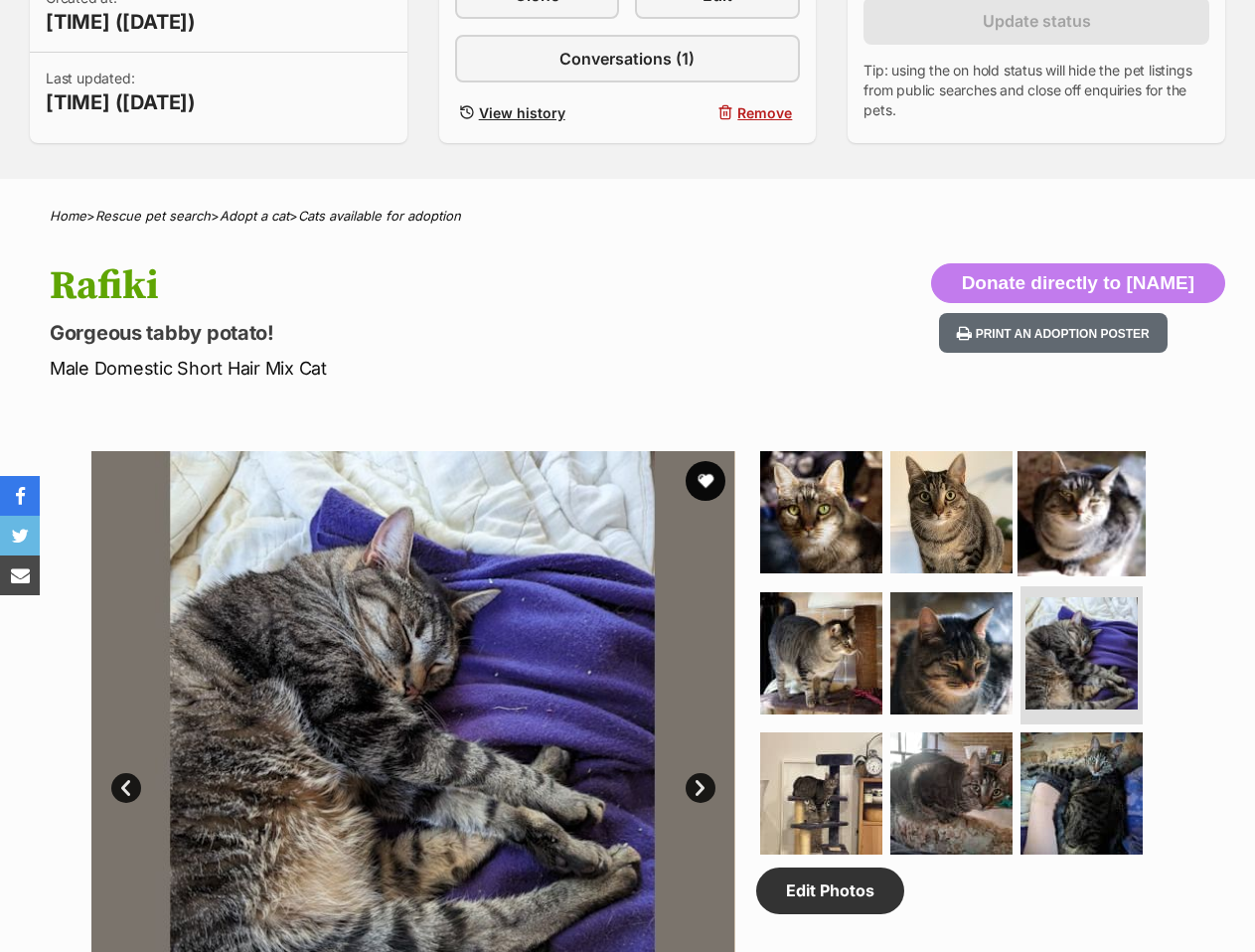 scroll, scrollTop: 0, scrollLeft: 0, axis: both 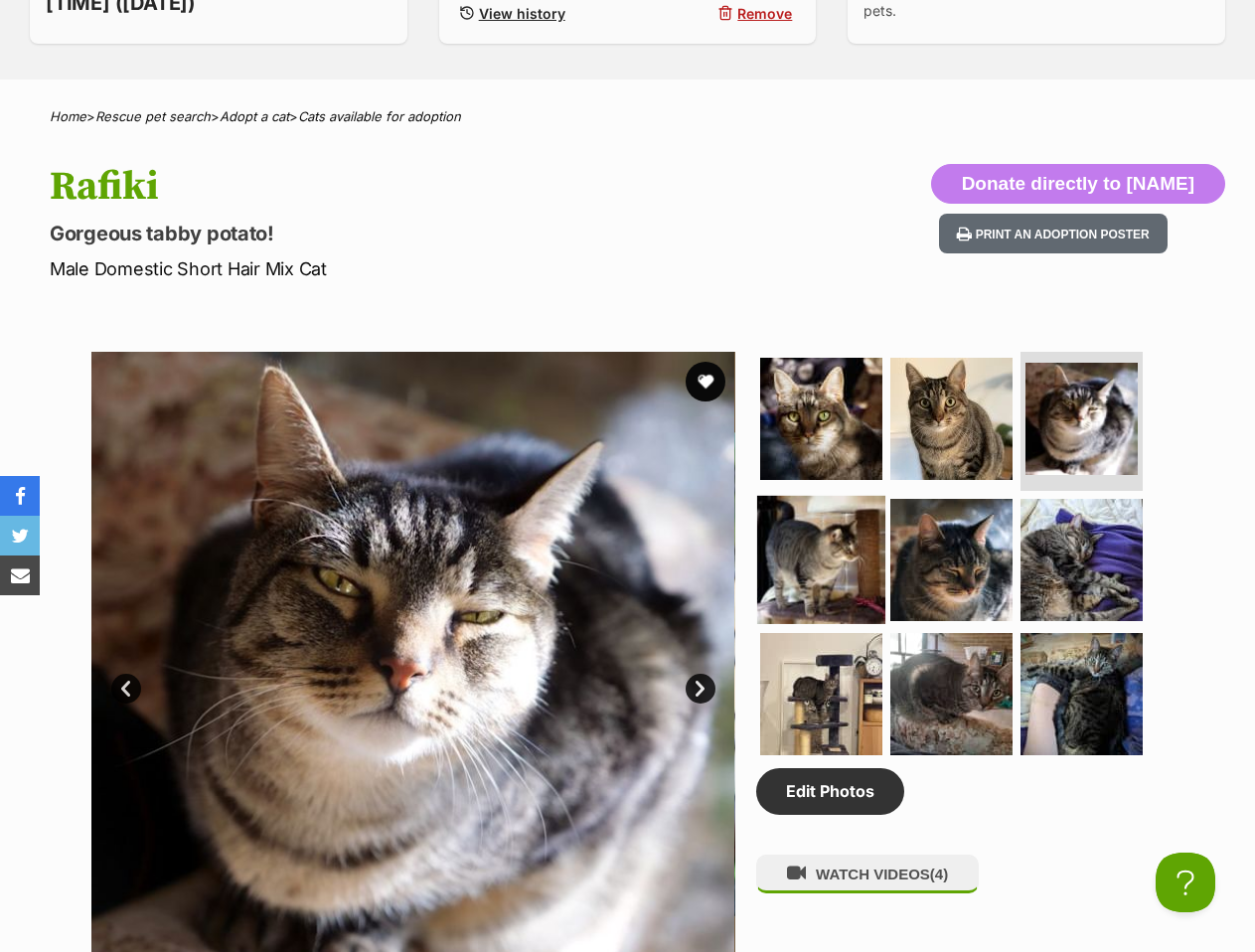 click at bounding box center [821, 558] 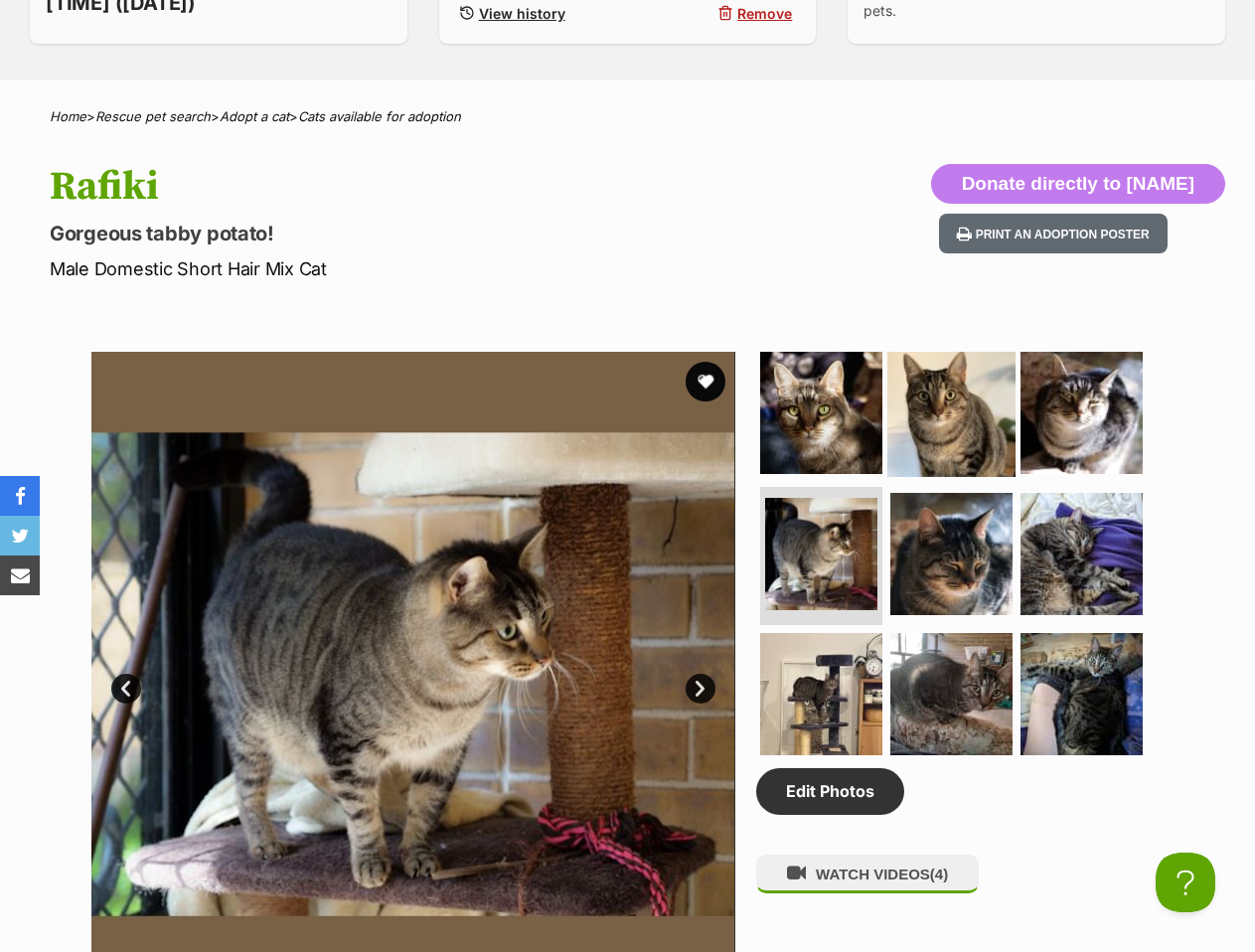 click at bounding box center (951, 412) 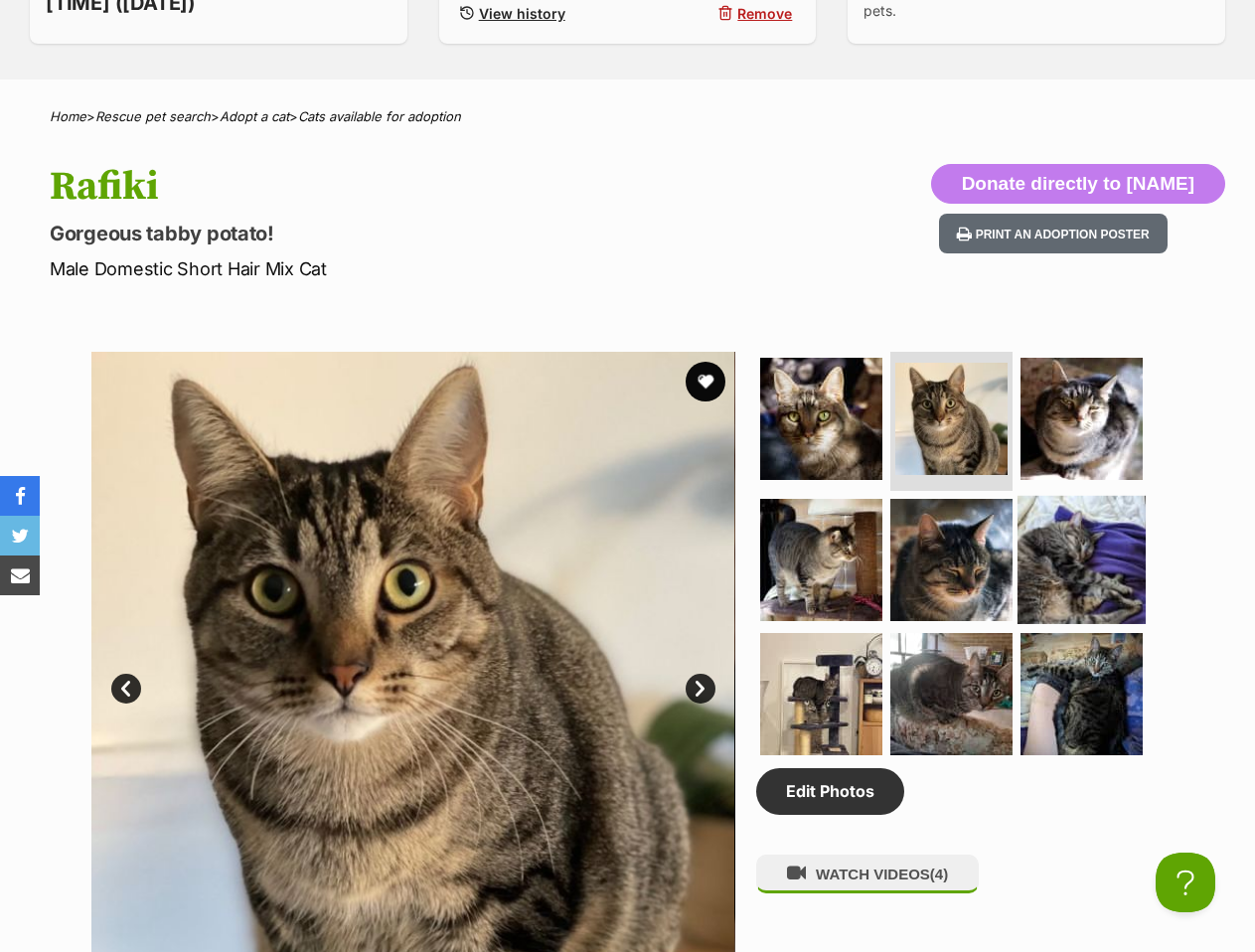 click at bounding box center (1081, 558) 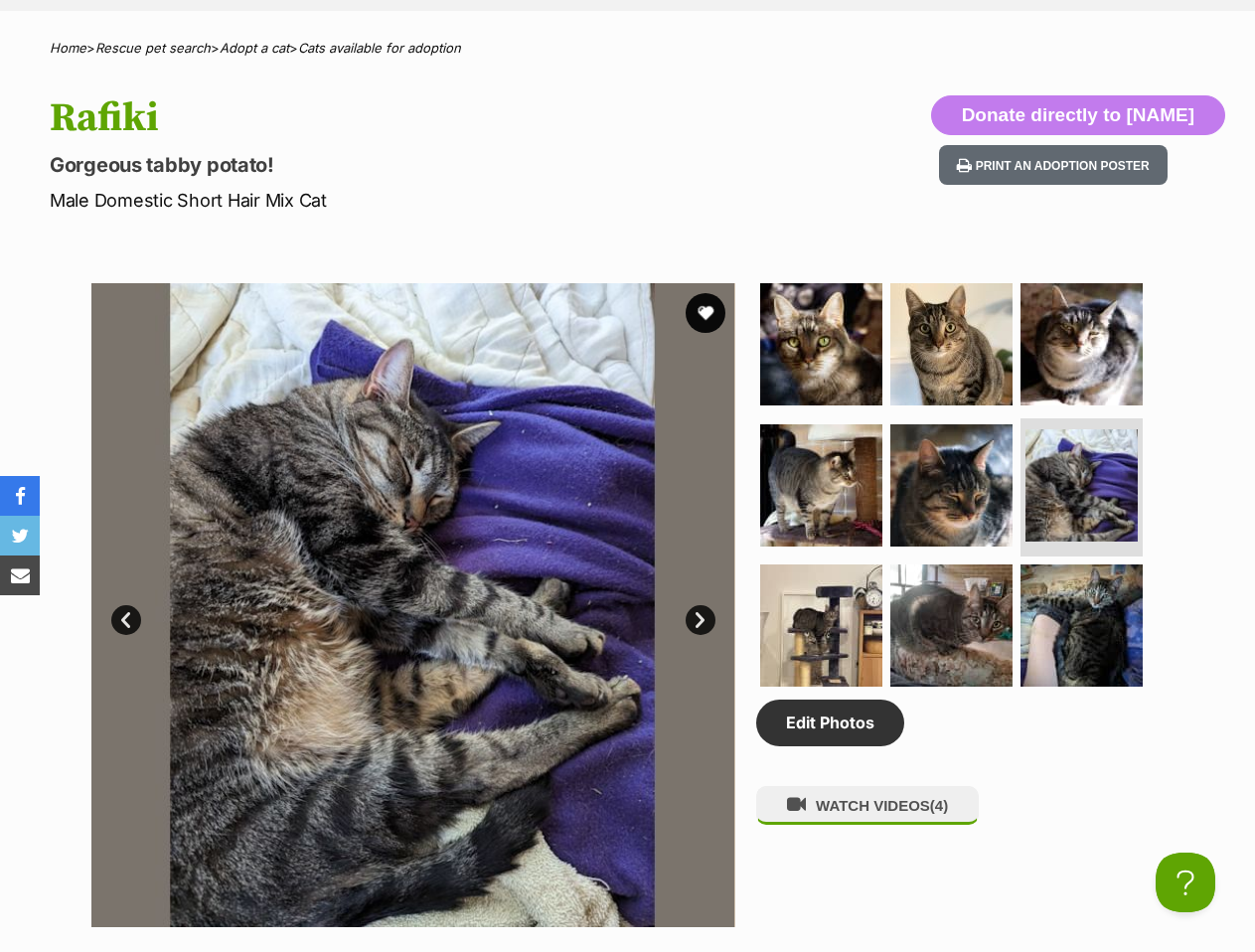 scroll, scrollTop: 795, scrollLeft: 0, axis: vertical 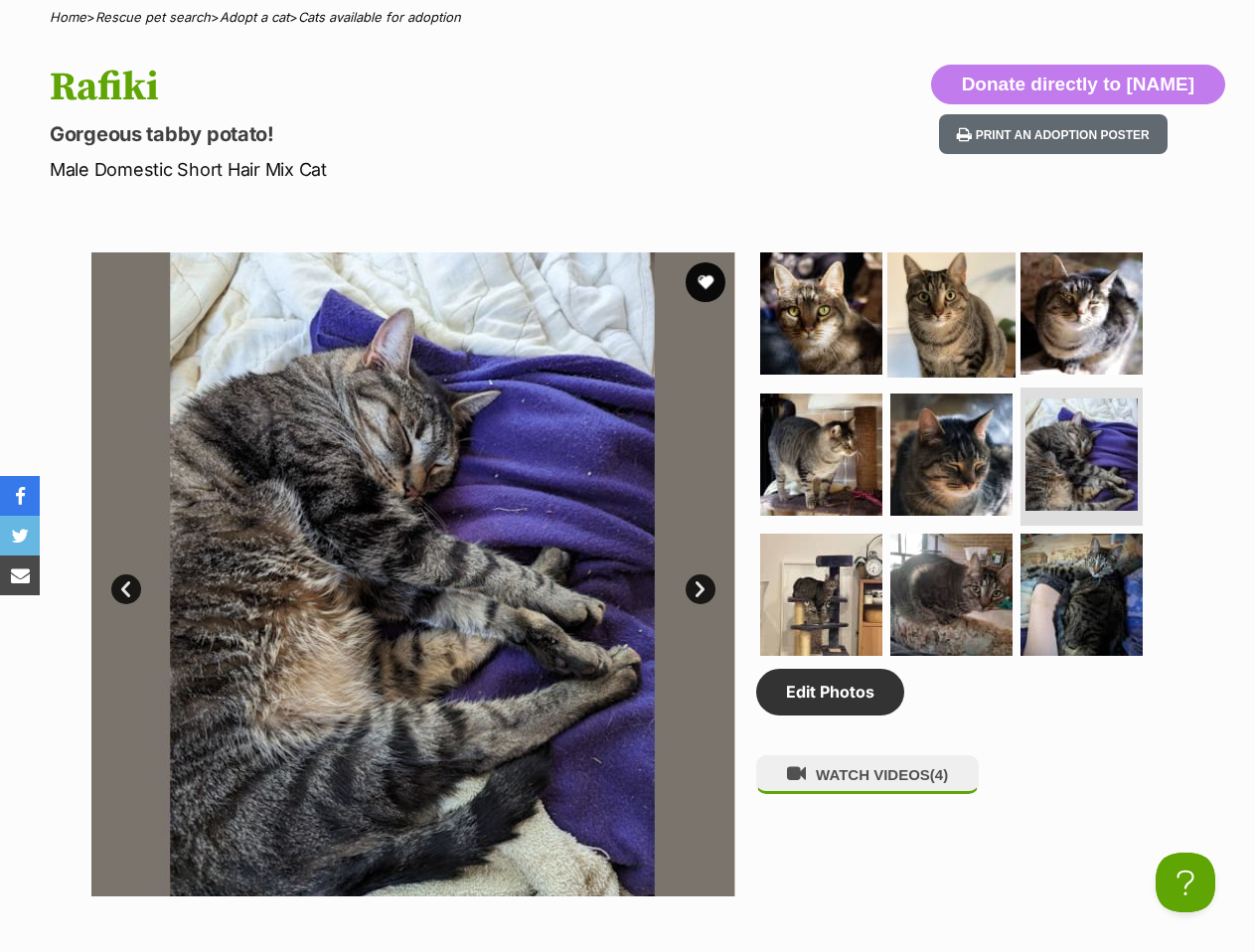 click at bounding box center [951, 313] 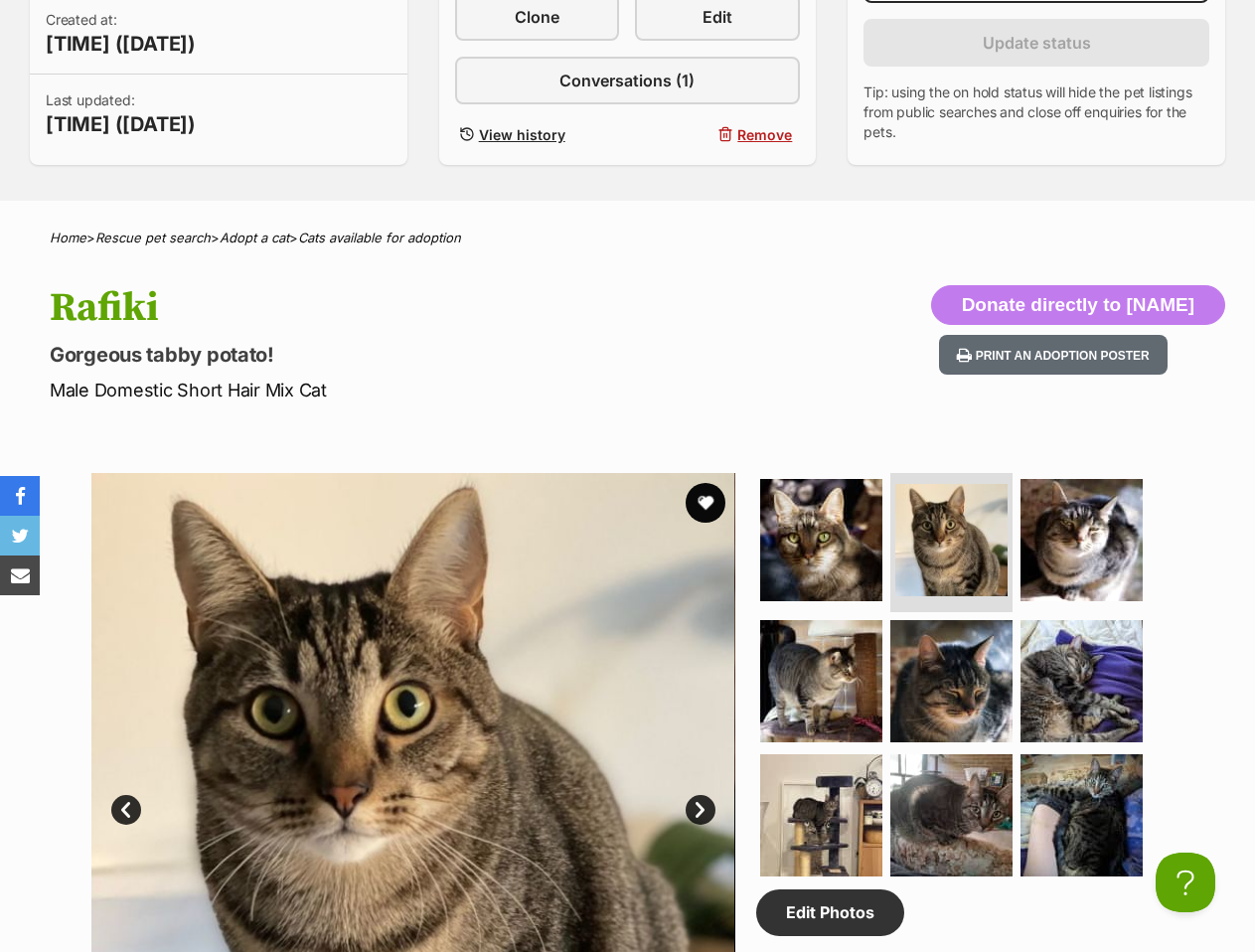 scroll, scrollTop: 397, scrollLeft: 0, axis: vertical 